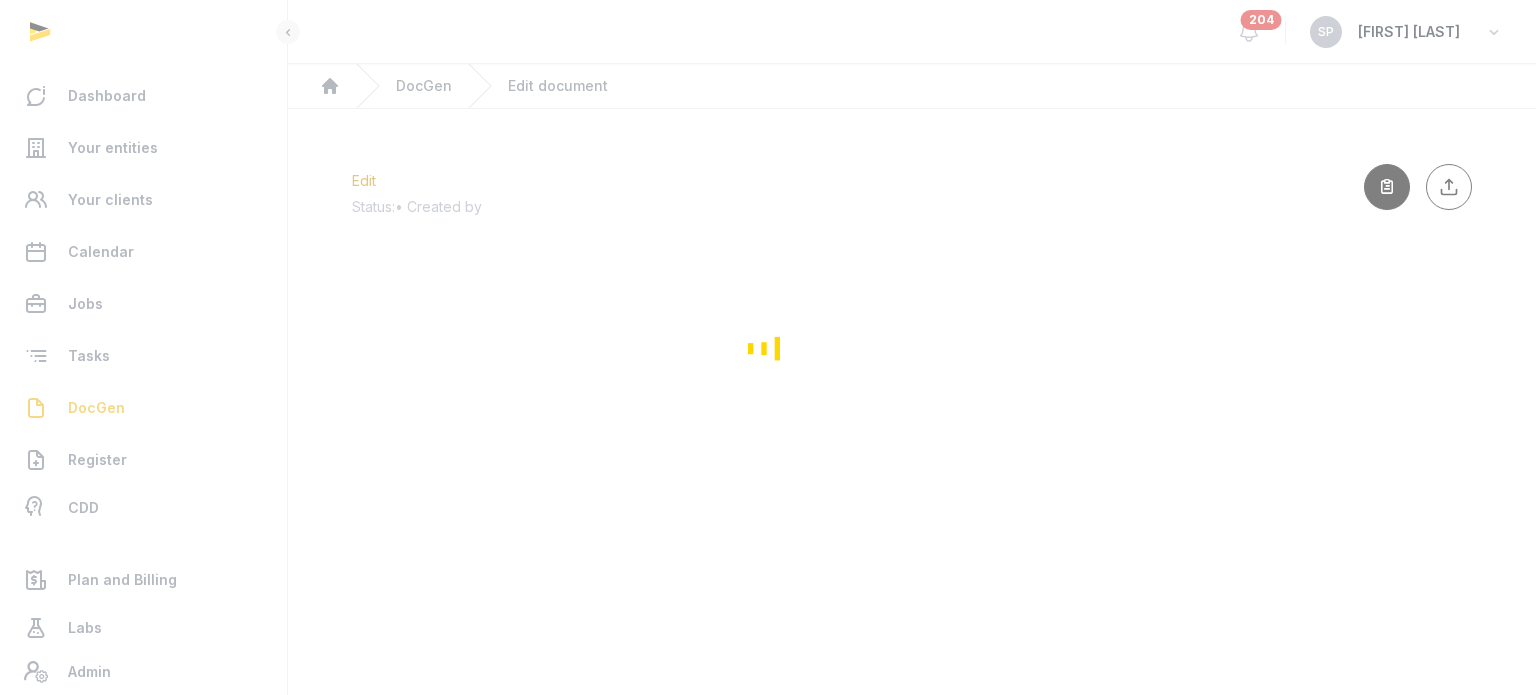 scroll, scrollTop: 0, scrollLeft: 0, axis: both 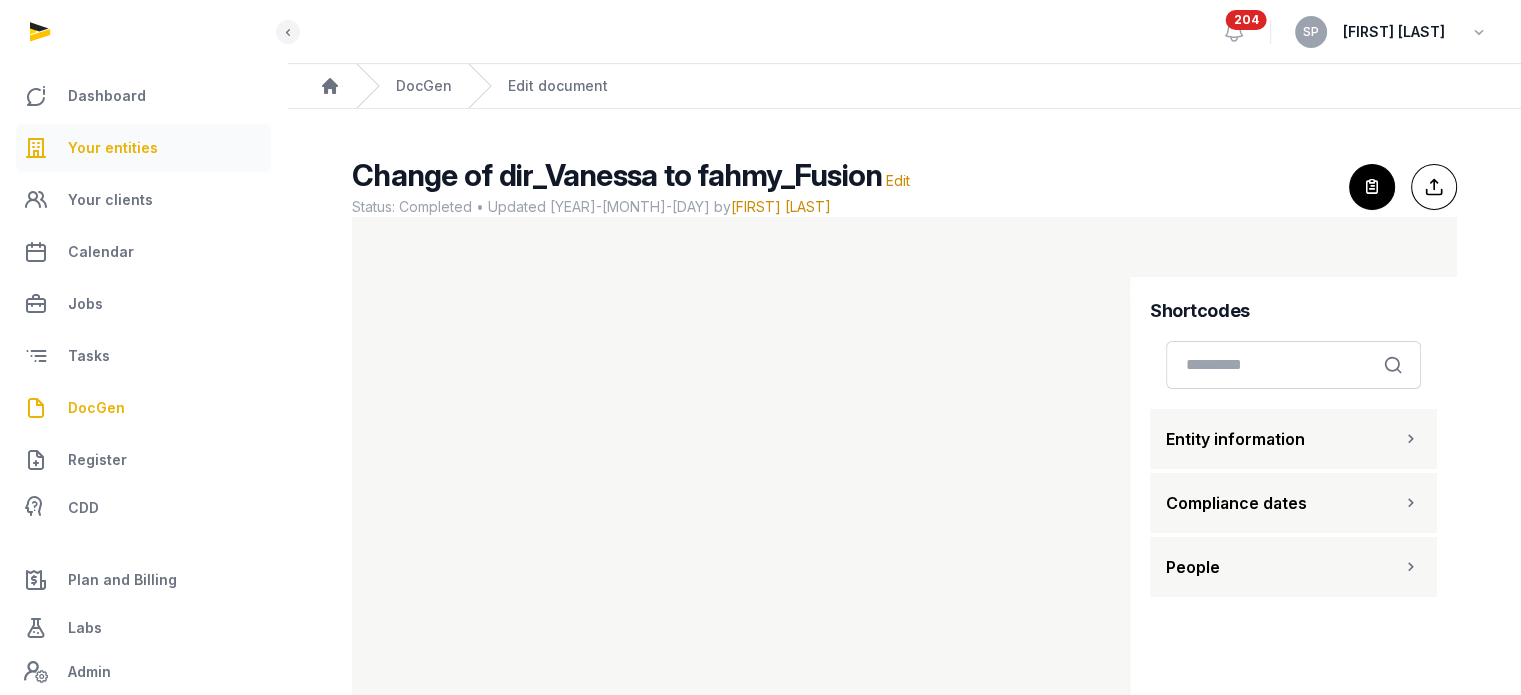 click on "Your entities" at bounding box center (113, 148) 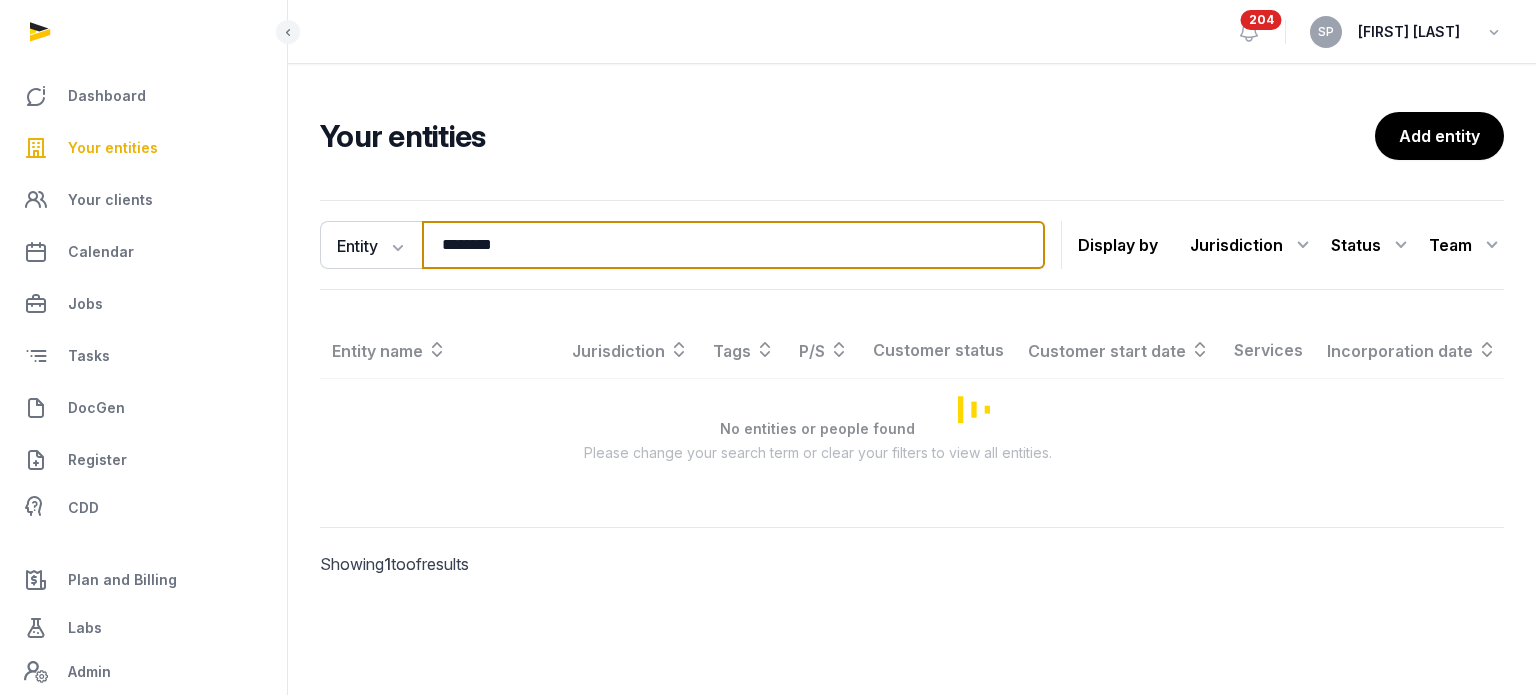 click on "********" at bounding box center (733, 245) 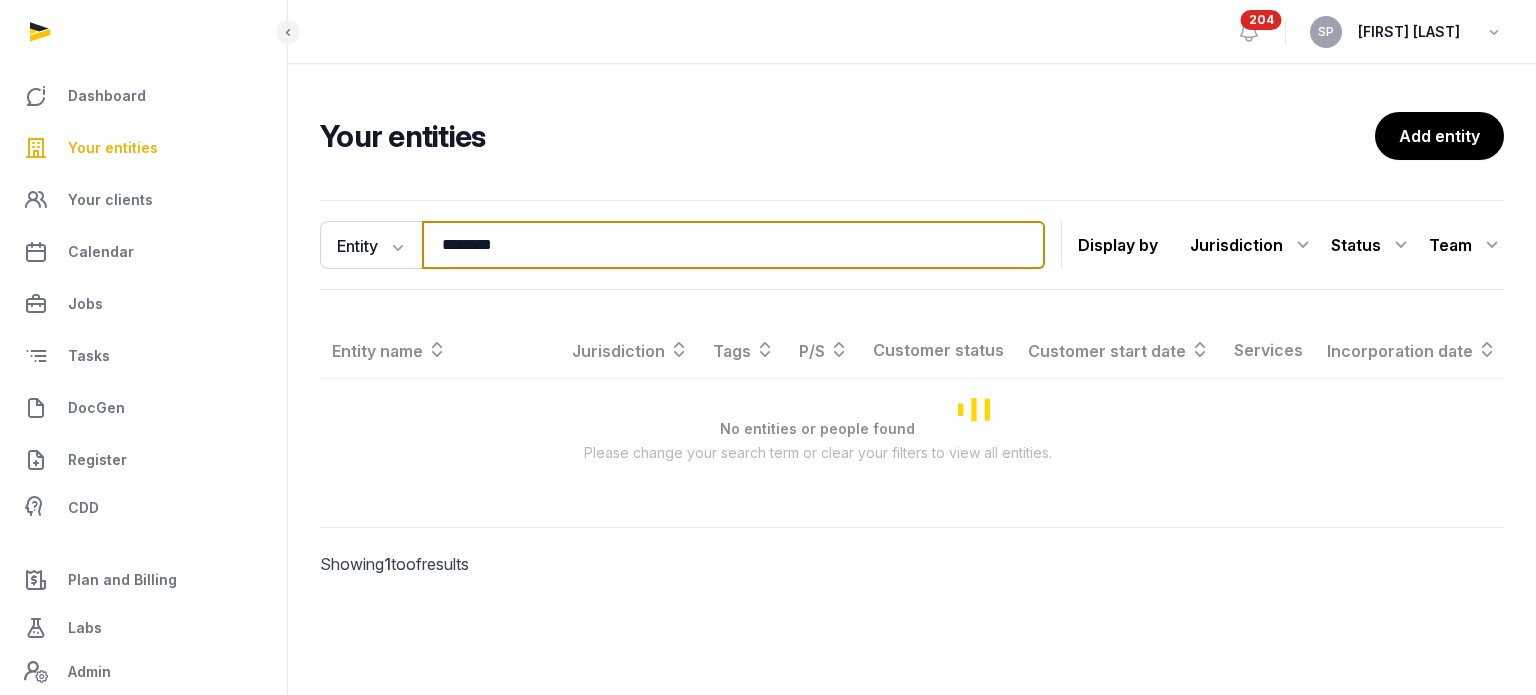 click on "********" at bounding box center (733, 245) 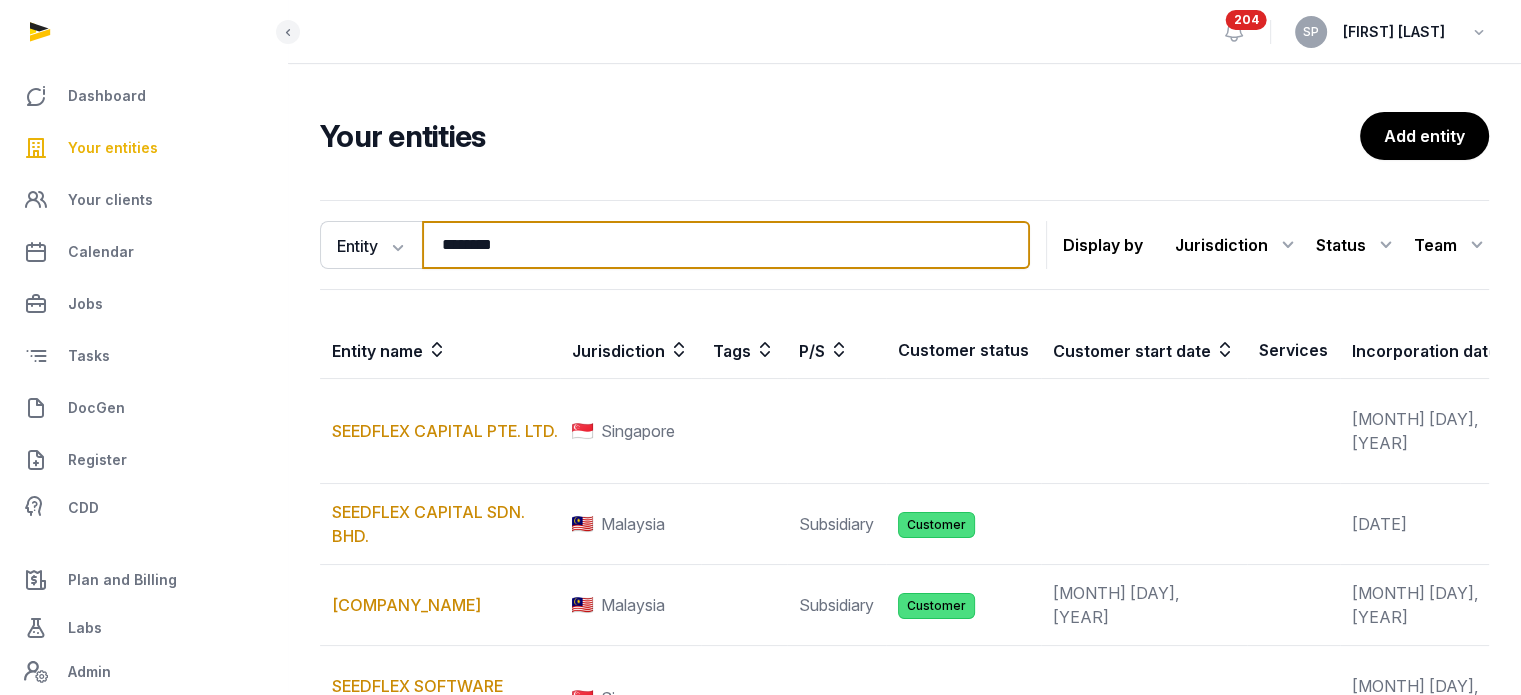 click on "********" at bounding box center (726, 245) 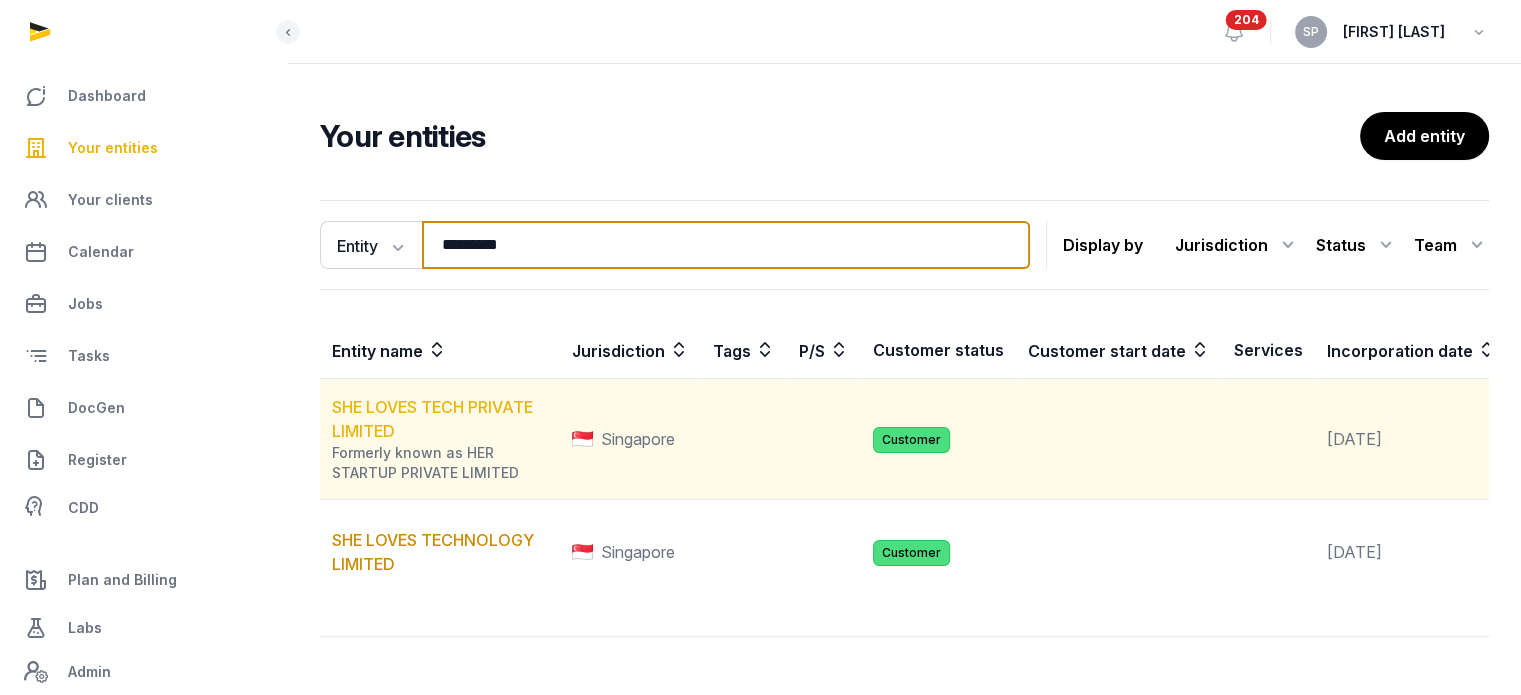 type on "*********" 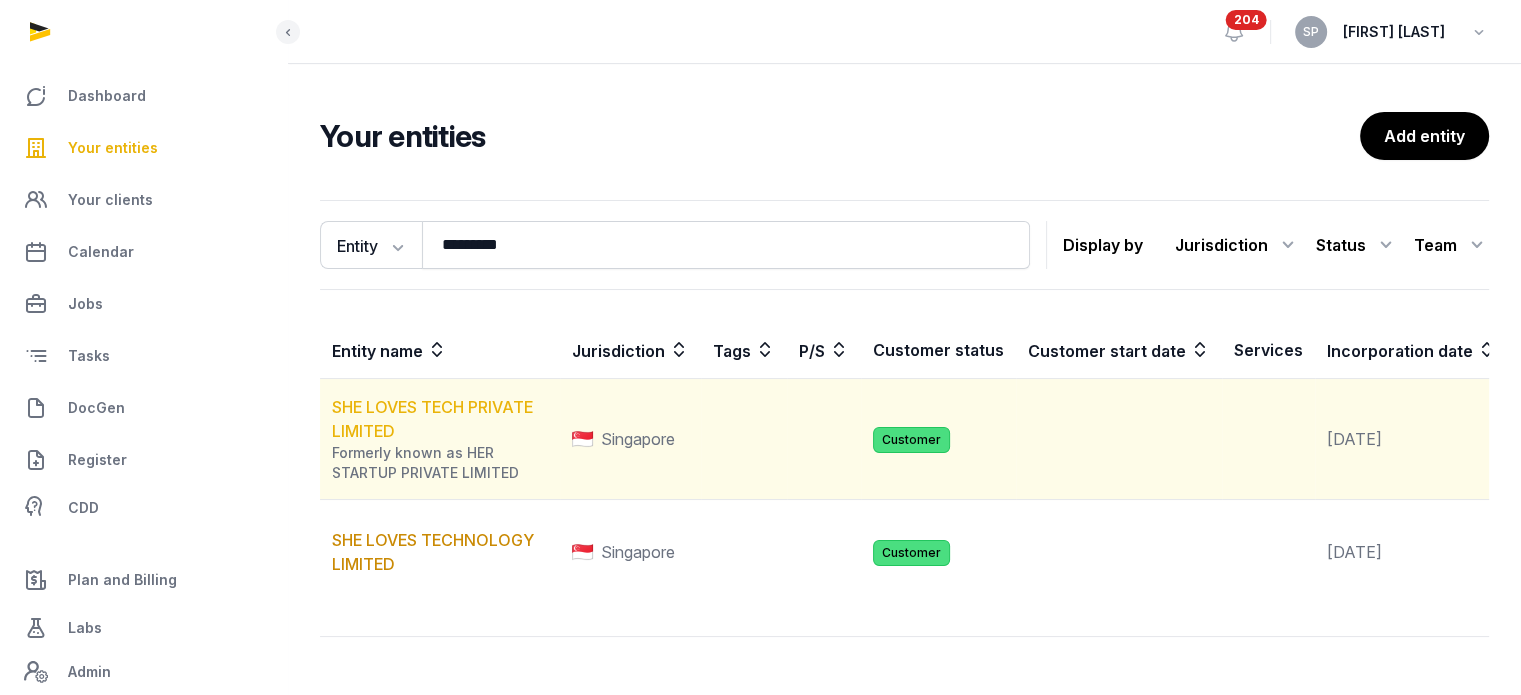 click on "SHE LOVES TECH PRIVATE LIMITED" at bounding box center [432, 419] 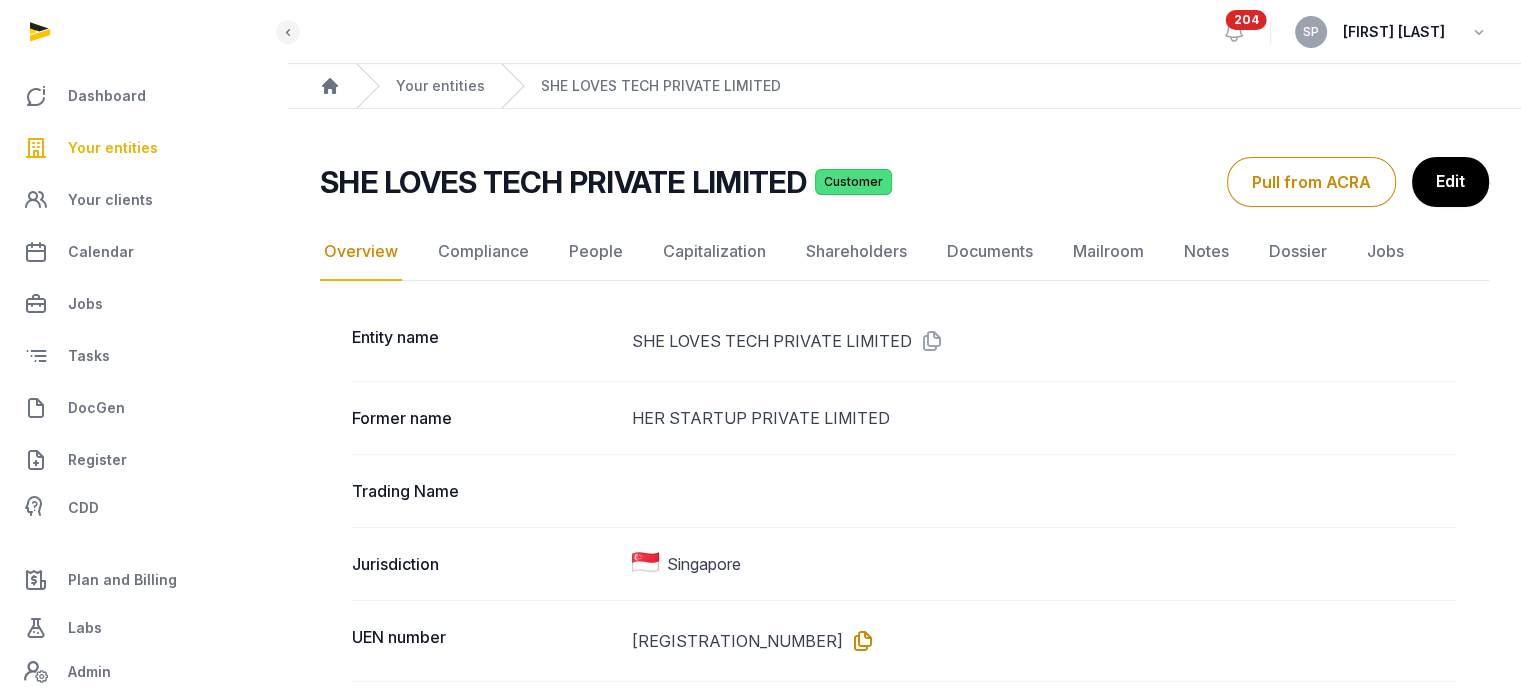 click at bounding box center [859, 641] 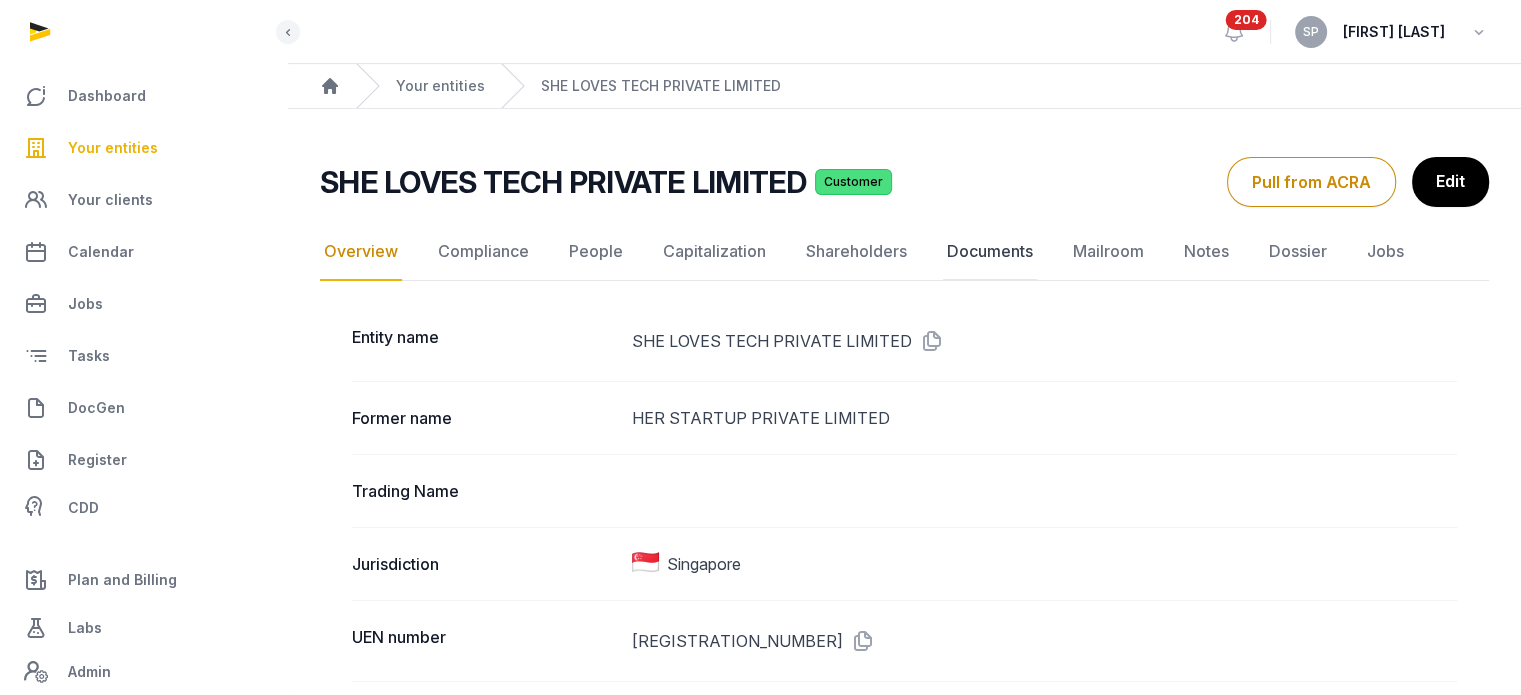 click on "Documents" 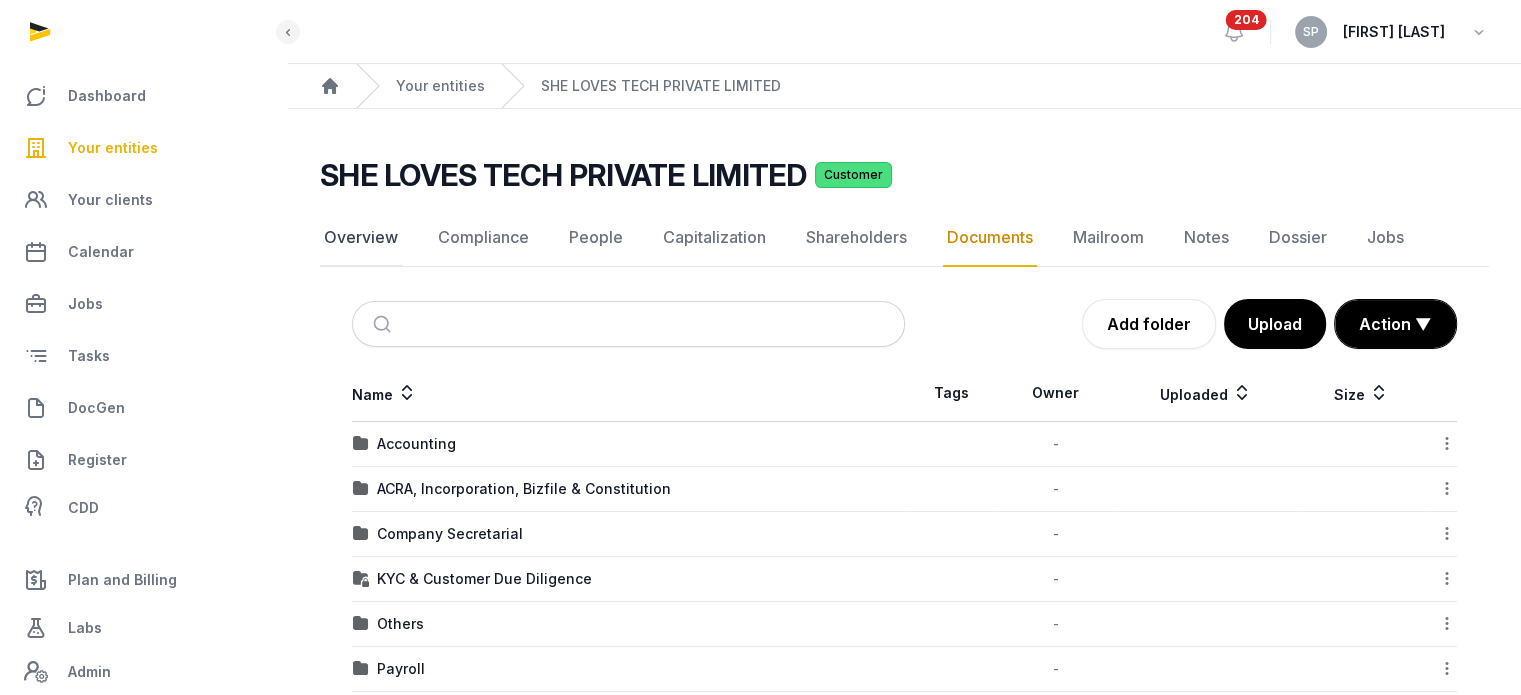 click on "Overview" 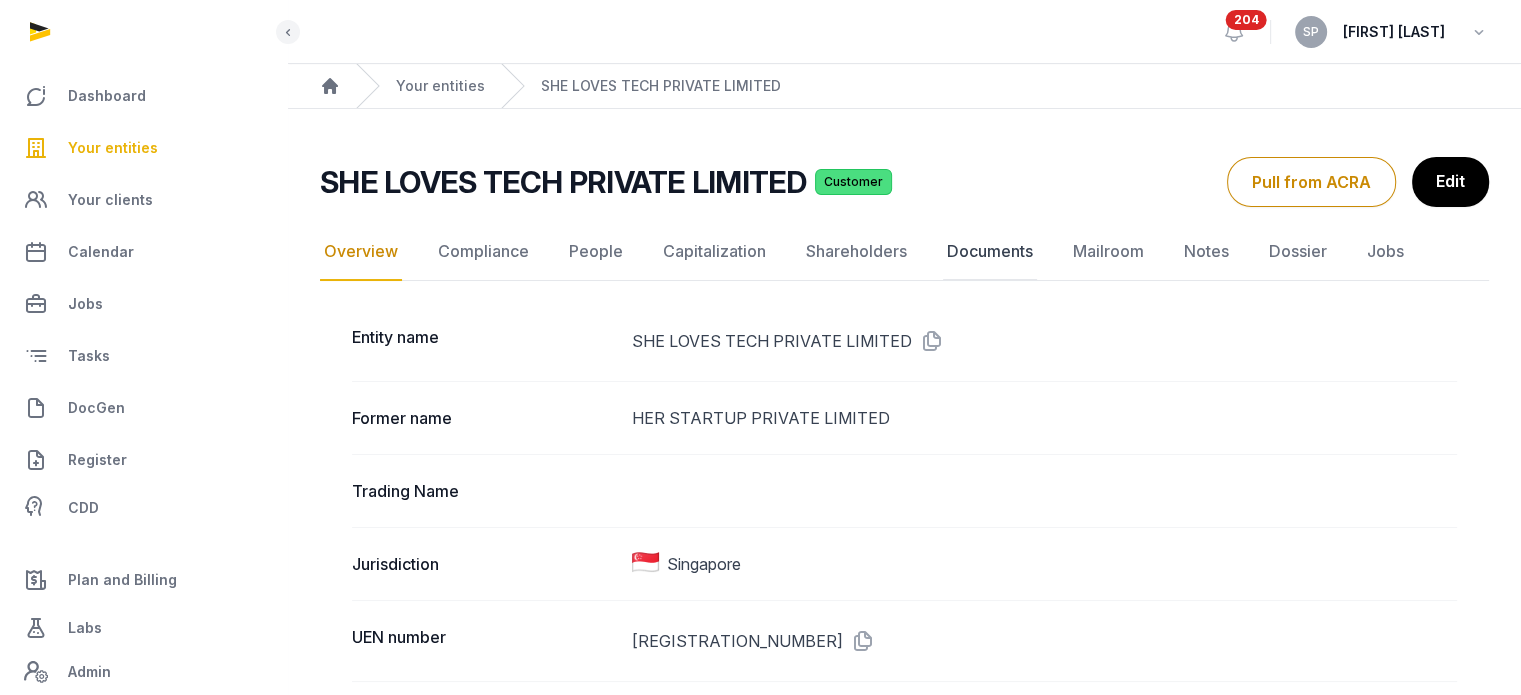 click on "Documents" 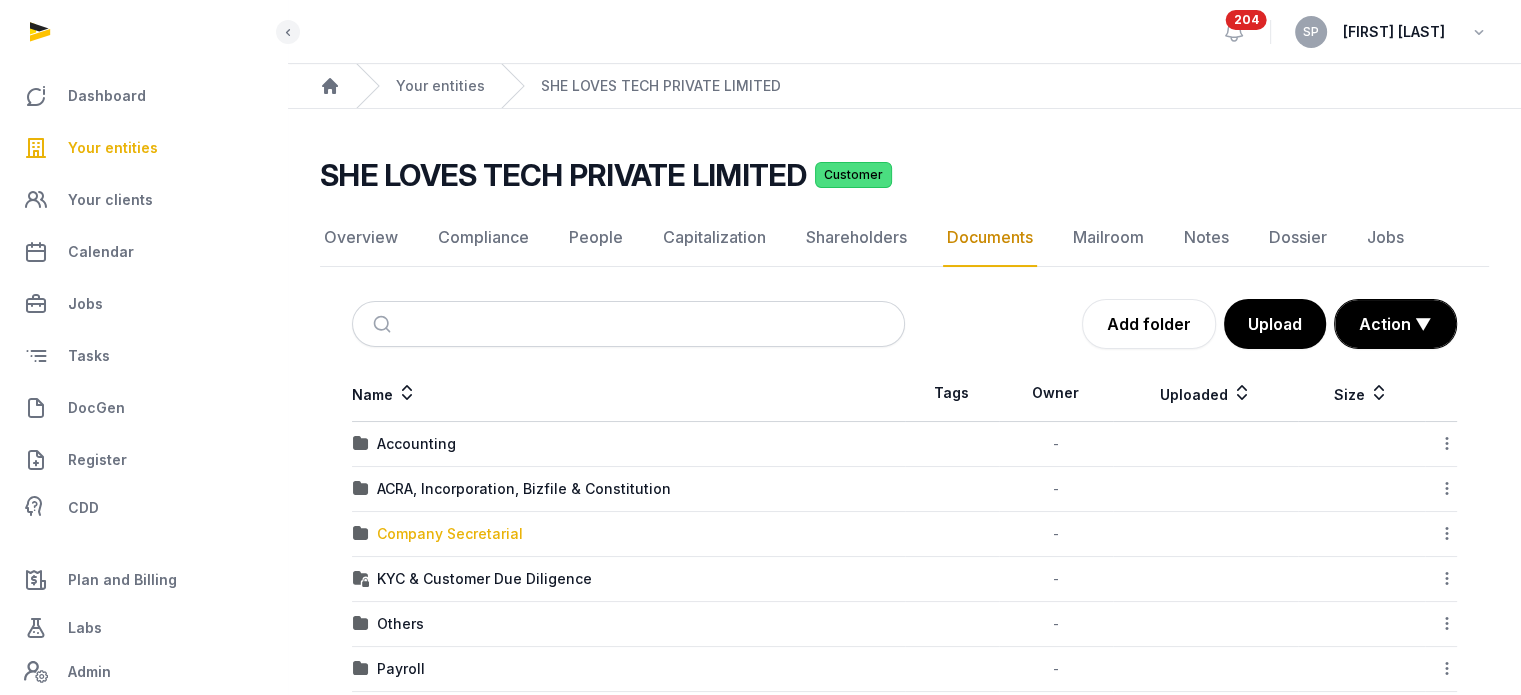 click on "Company Secretarial" at bounding box center (450, 534) 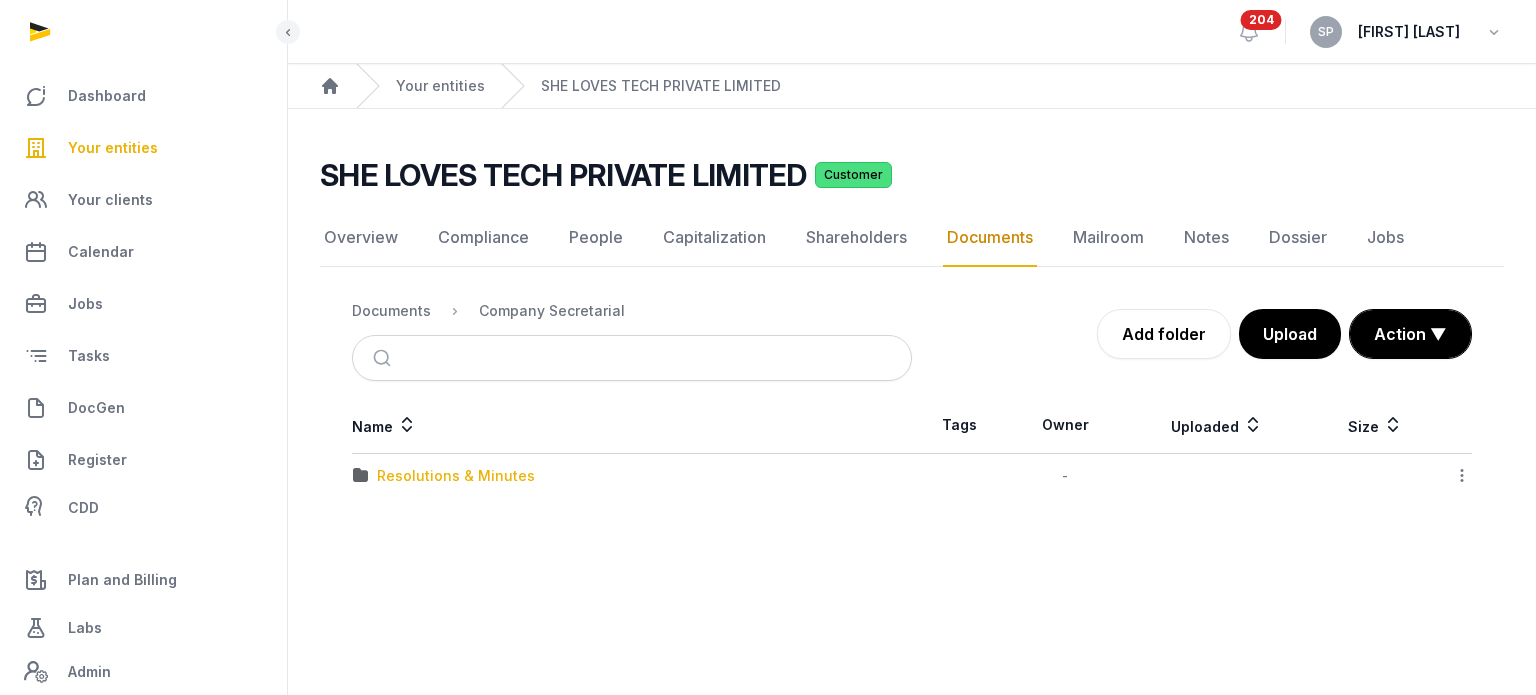 click on "Resolutions & Minutes" at bounding box center (456, 476) 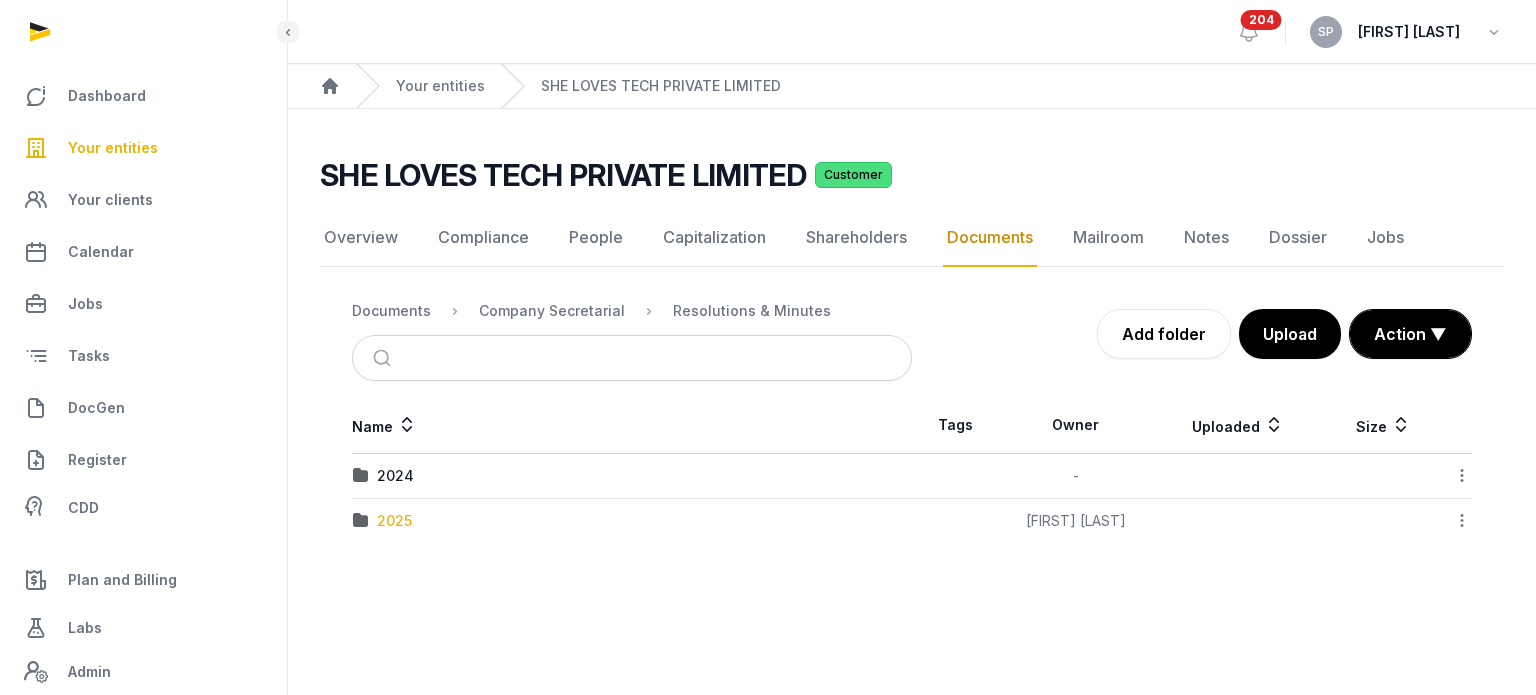 click on "2025" at bounding box center (394, 521) 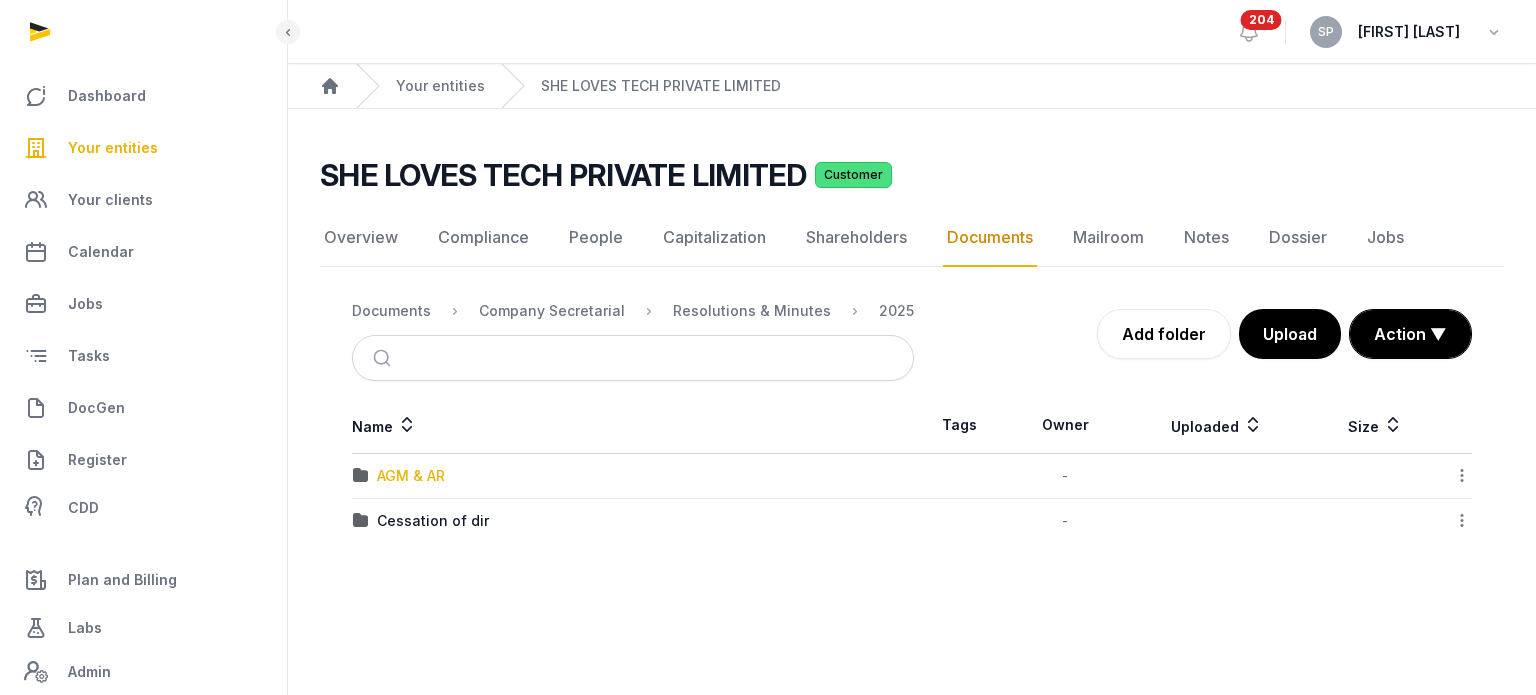 click on "AGM & AR" at bounding box center (411, 476) 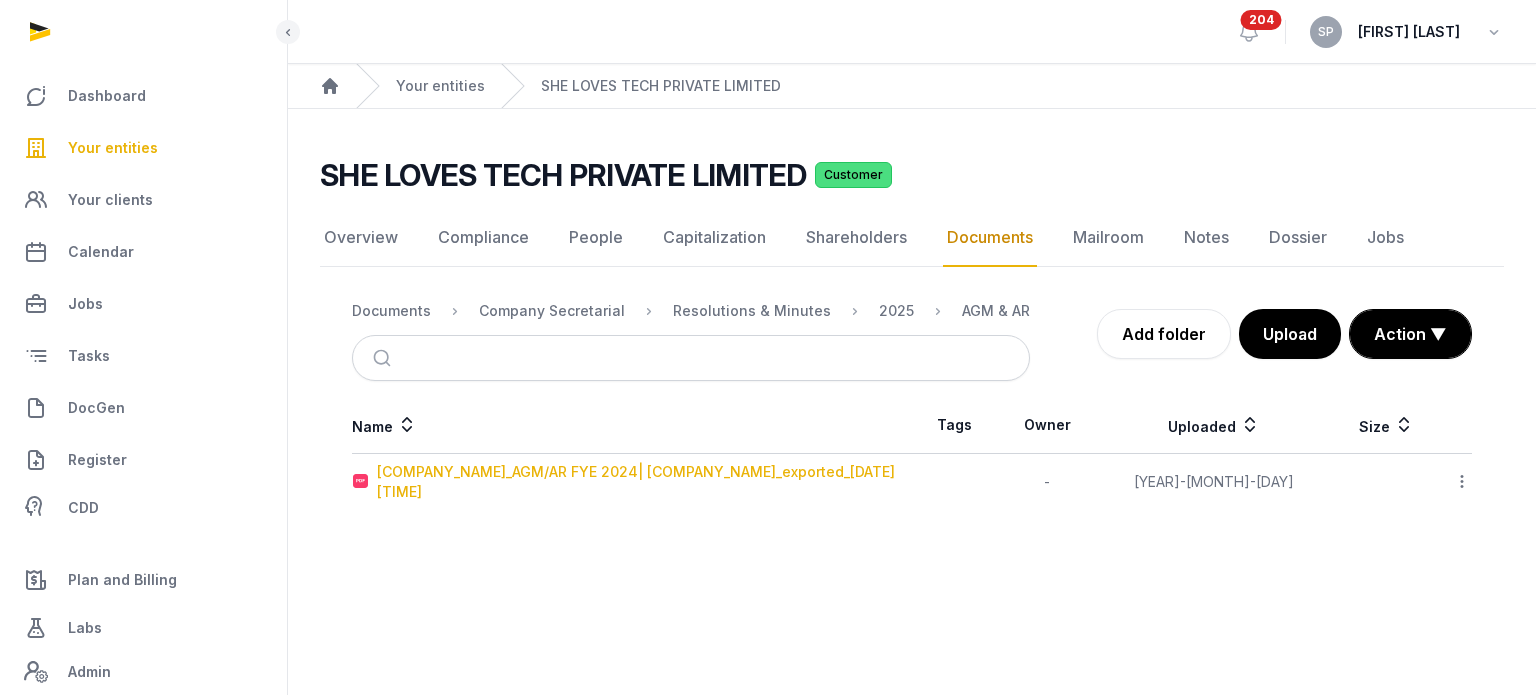 click on "[COMPANY_NAME]_AGM/AR FYE 2024| [COMPANY_NAME]_exported_[DATE] [TIME]" at bounding box center [644, 482] 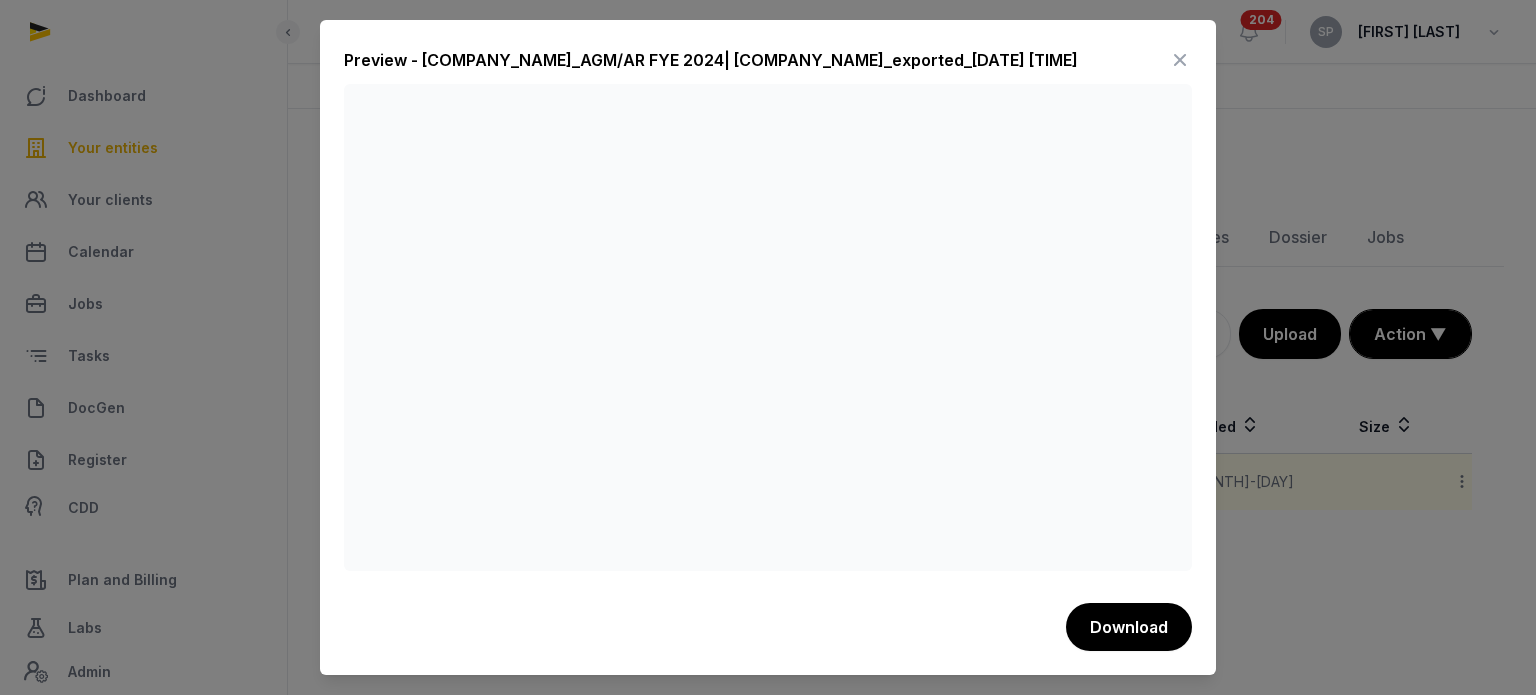 click at bounding box center [1180, 60] 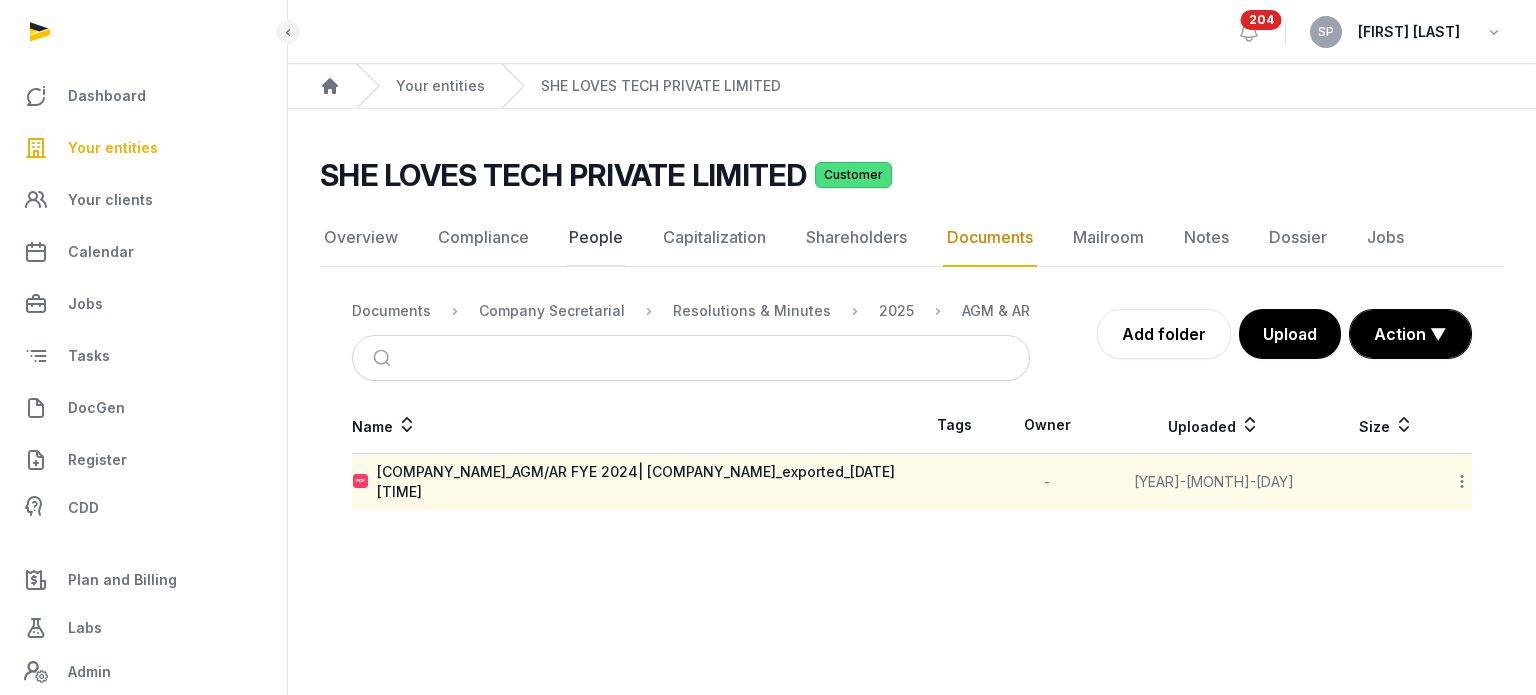 click on "People" 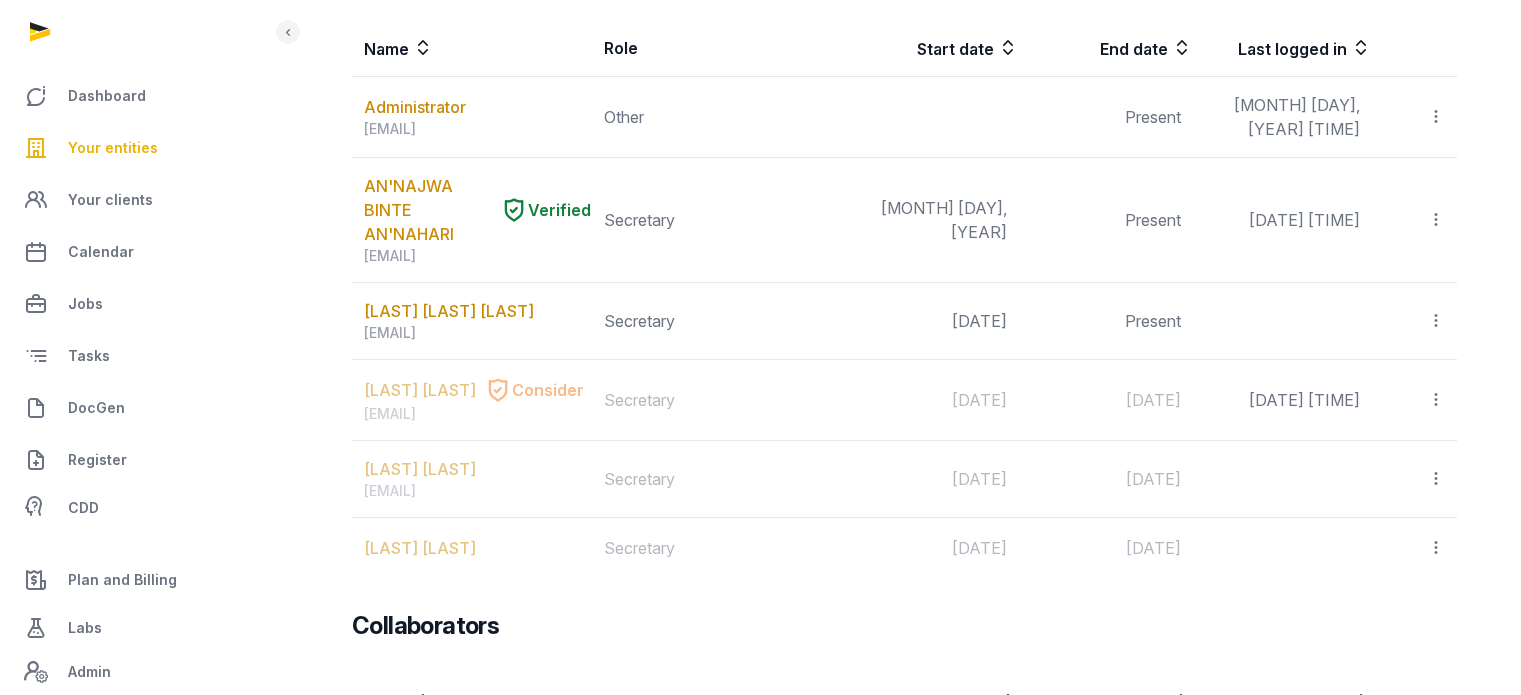 scroll, scrollTop: 0, scrollLeft: 0, axis: both 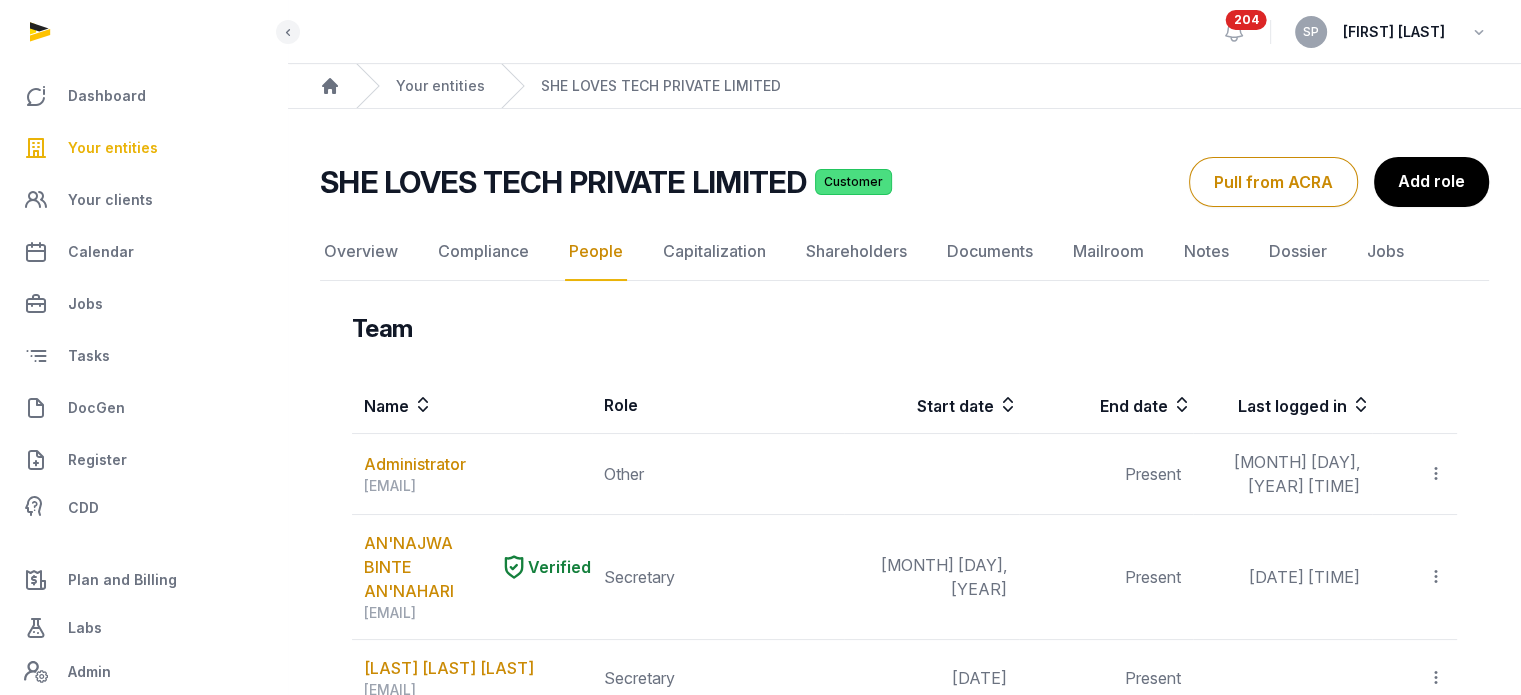 click on "Your entities" at bounding box center [113, 148] 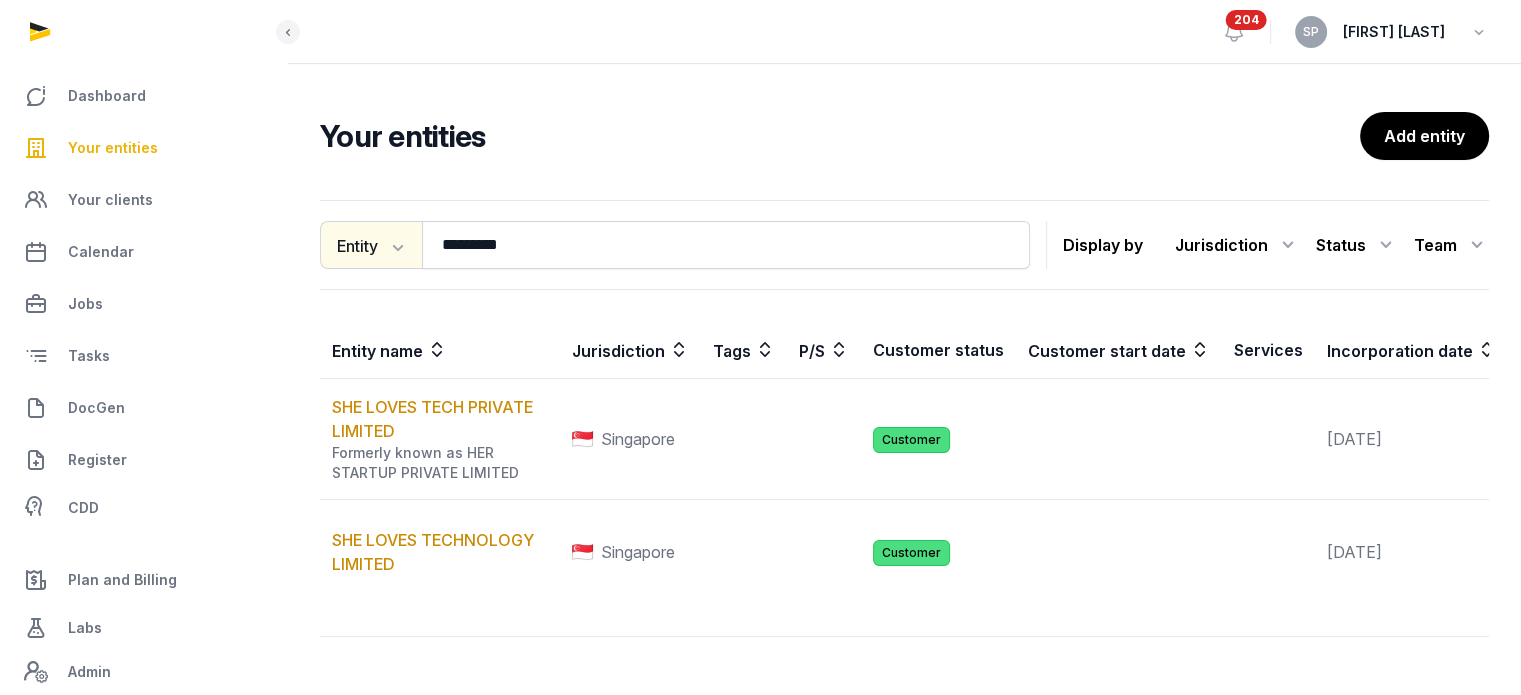 click 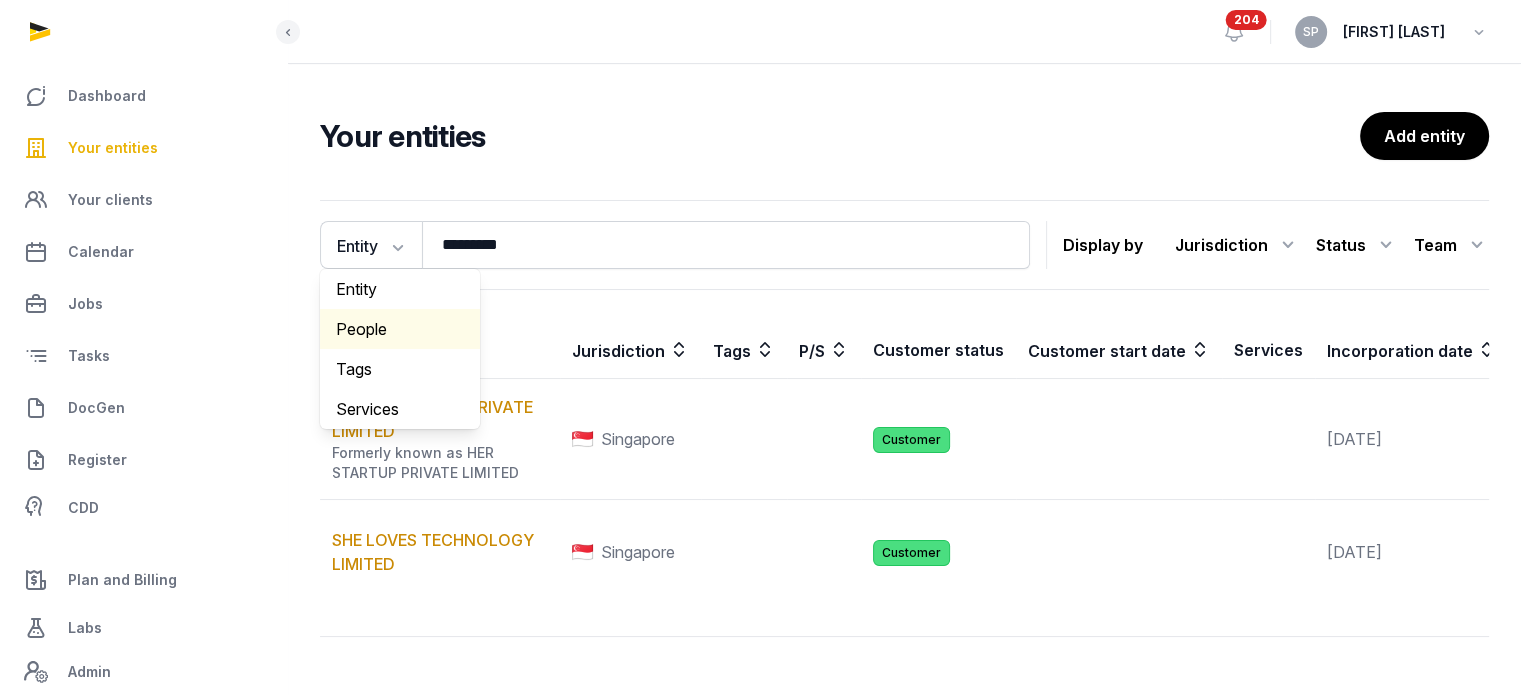 click on "People" at bounding box center [400, 329] 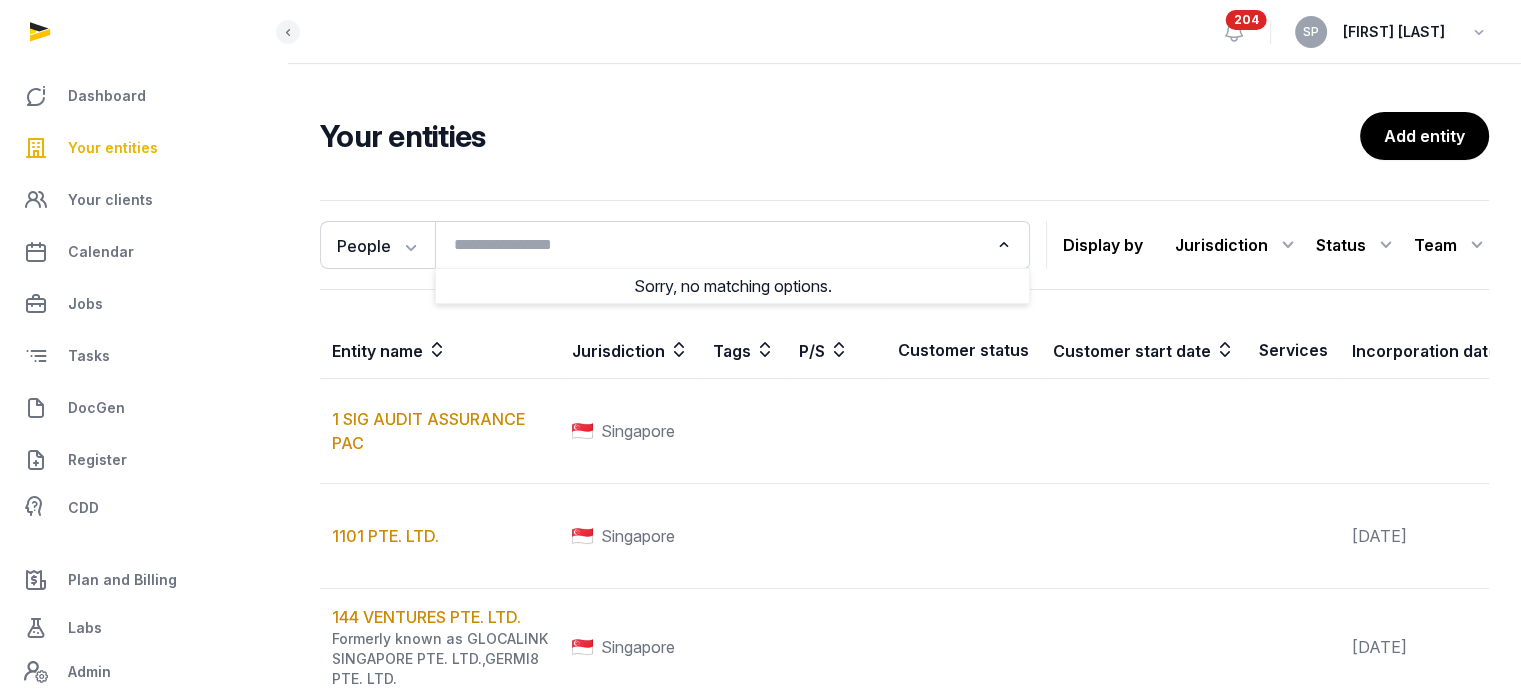 click 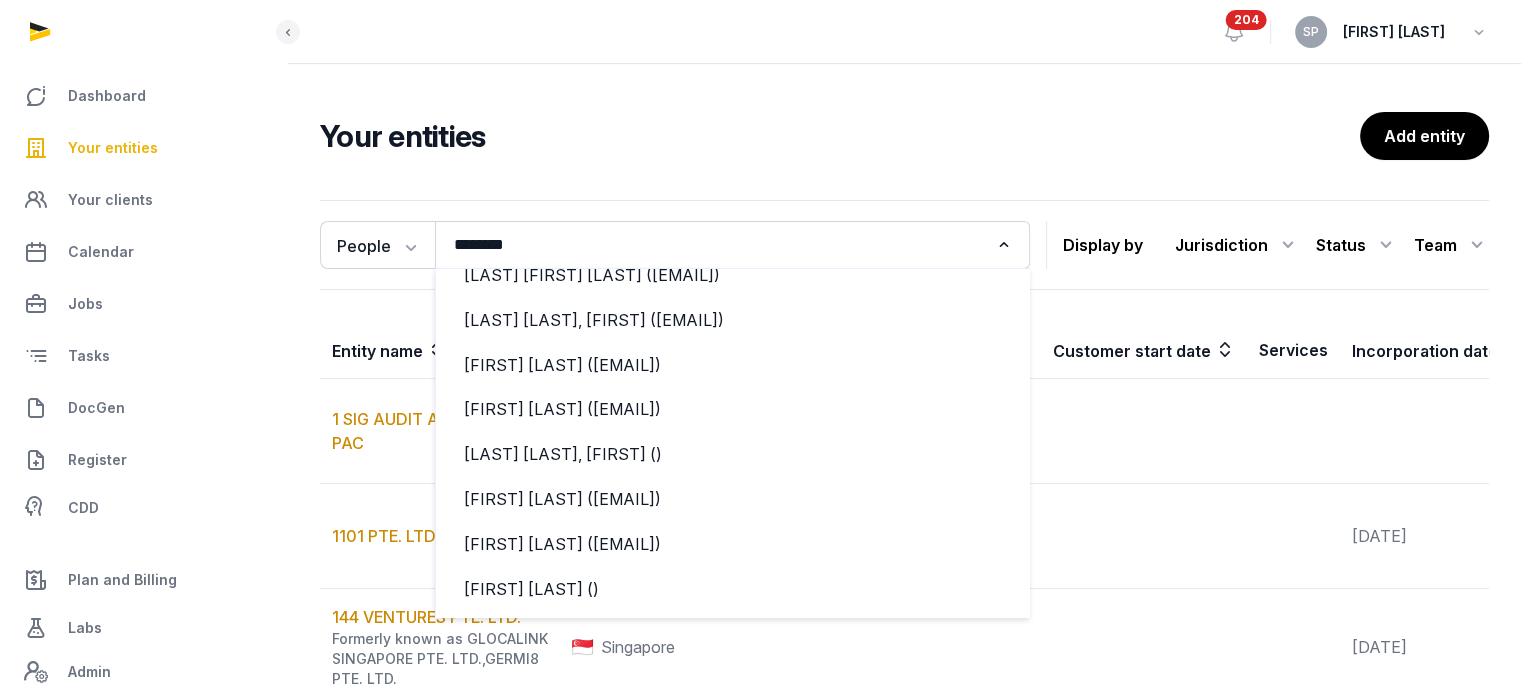scroll, scrollTop: 348, scrollLeft: 0, axis: vertical 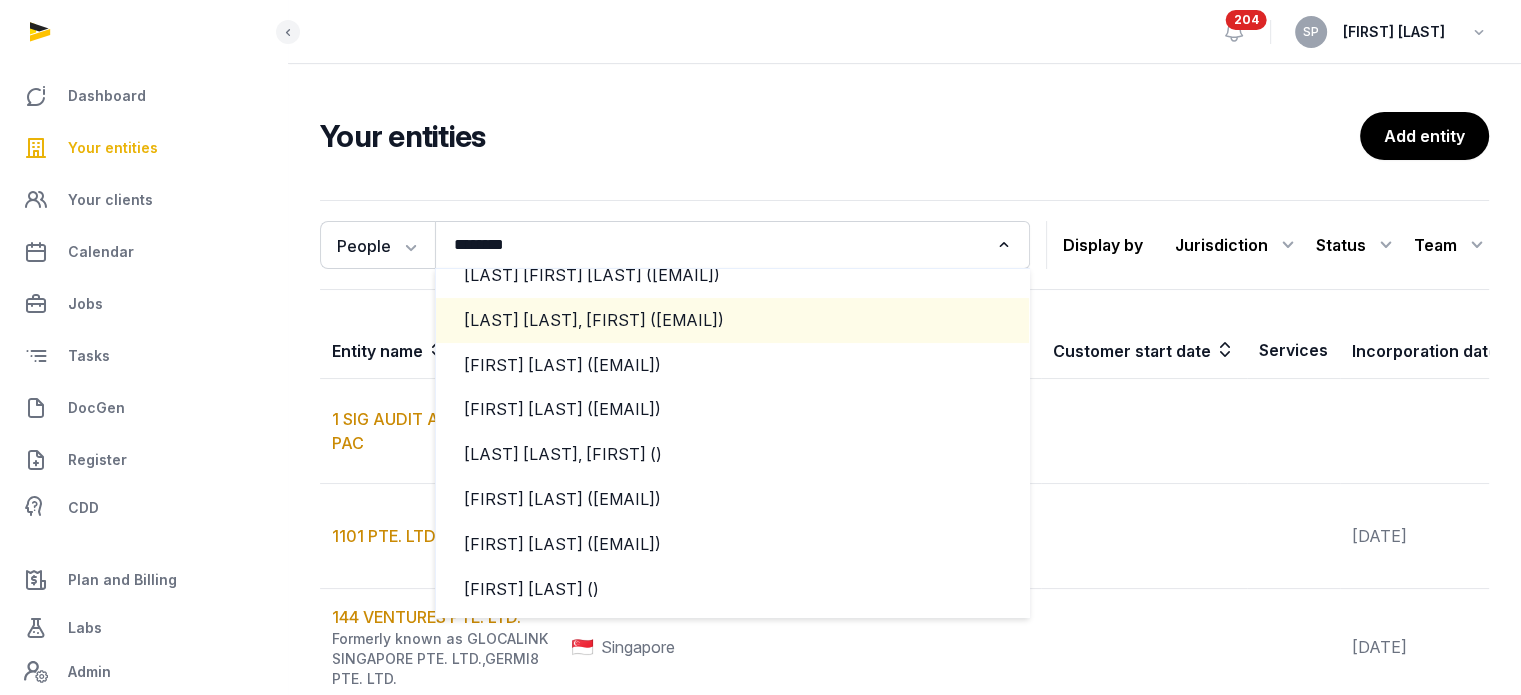 click on "[LAST] [LAST], [FIRST] ([EMAIL])" at bounding box center [732, 320] 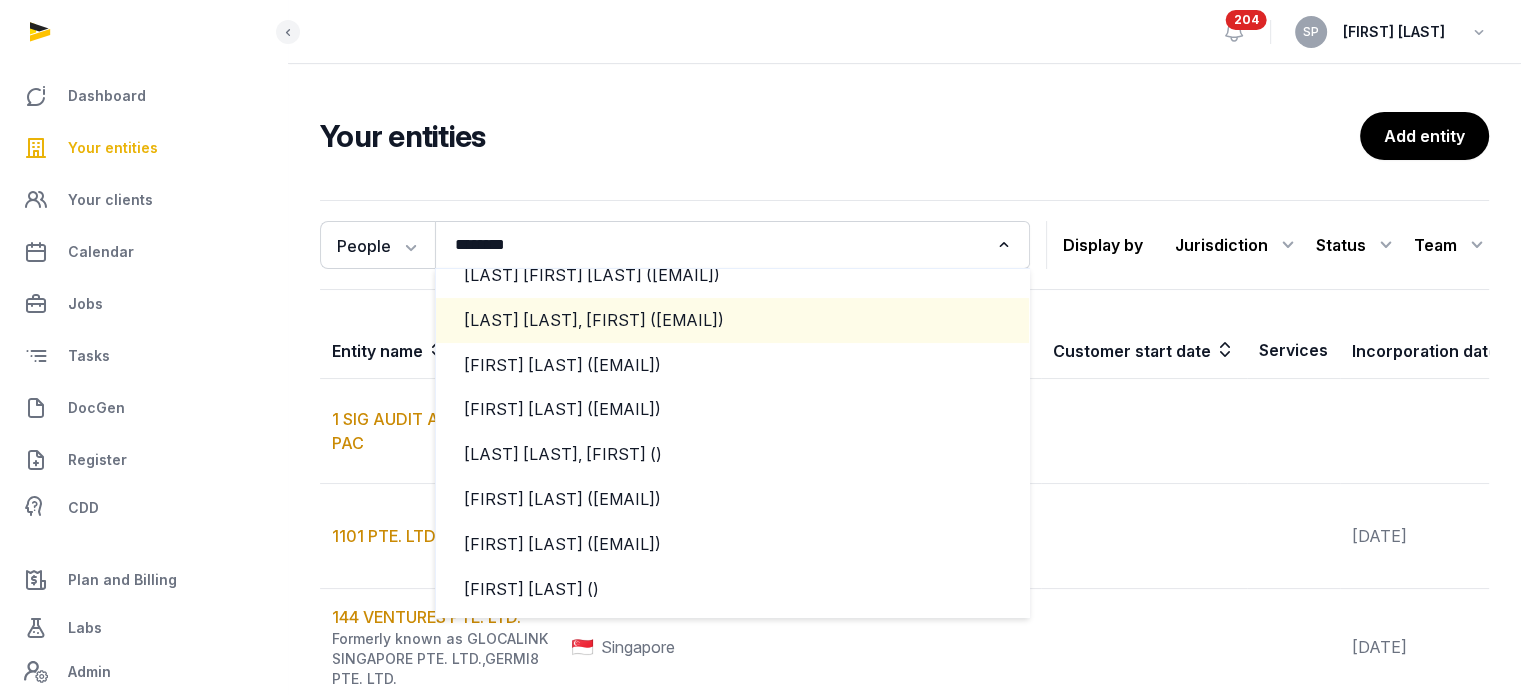 type 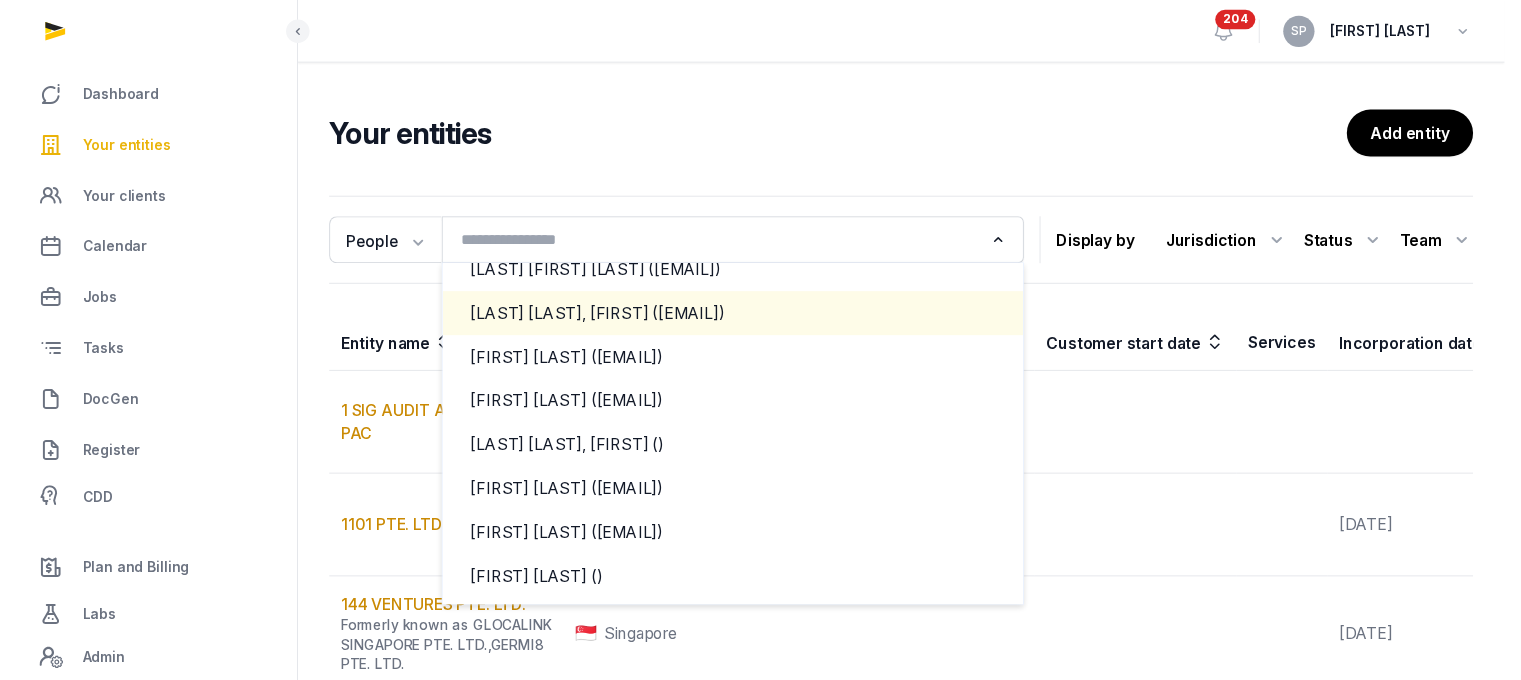 scroll, scrollTop: 4, scrollLeft: 0, axis: vertical 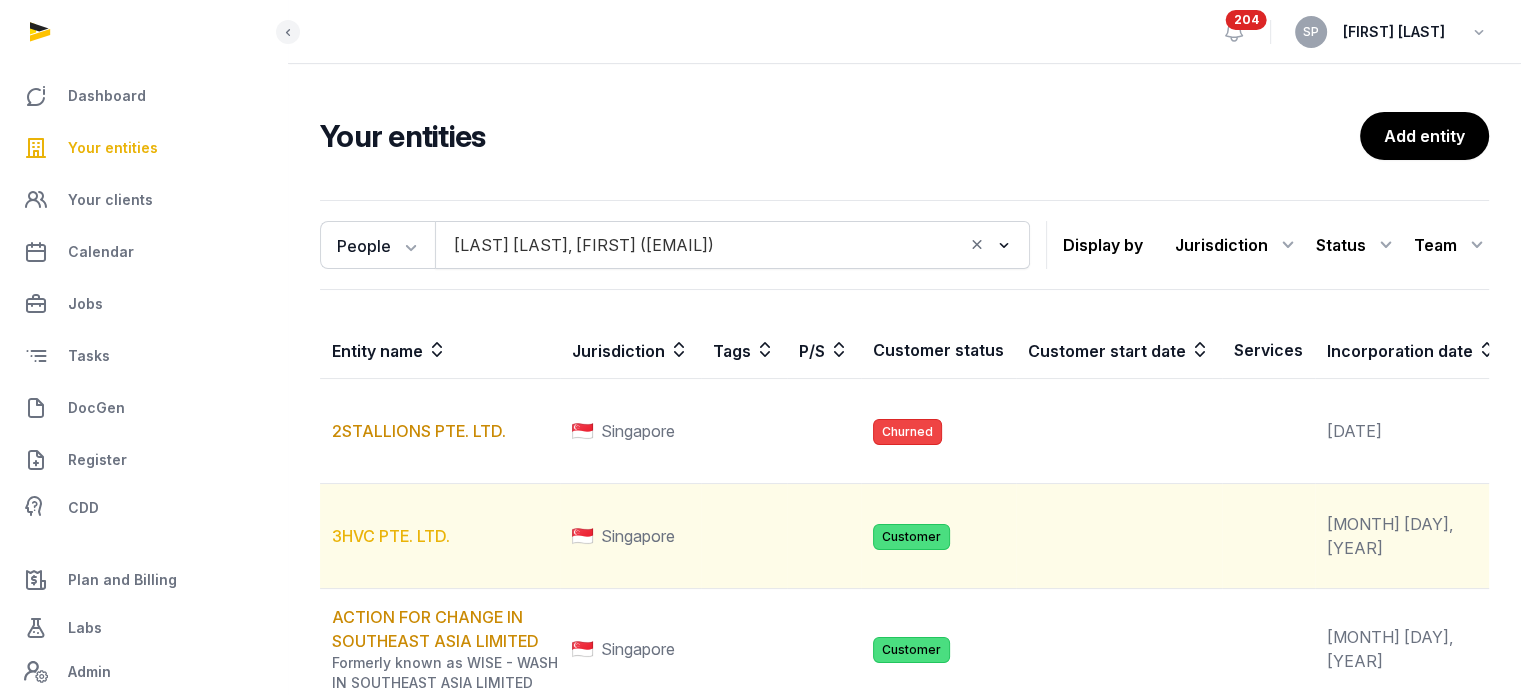 click on "3HVC PTE. LTD." at bounding box center [391, 536] 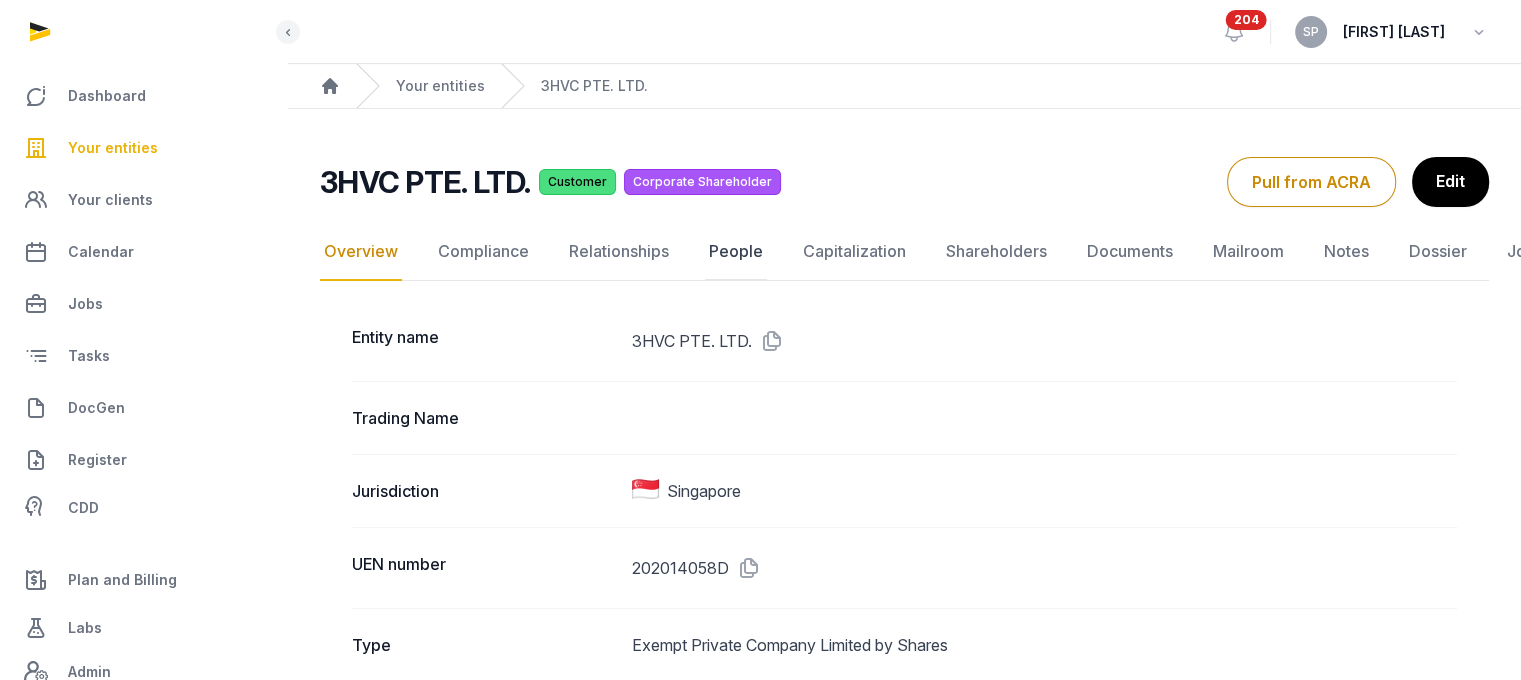 click on "People" 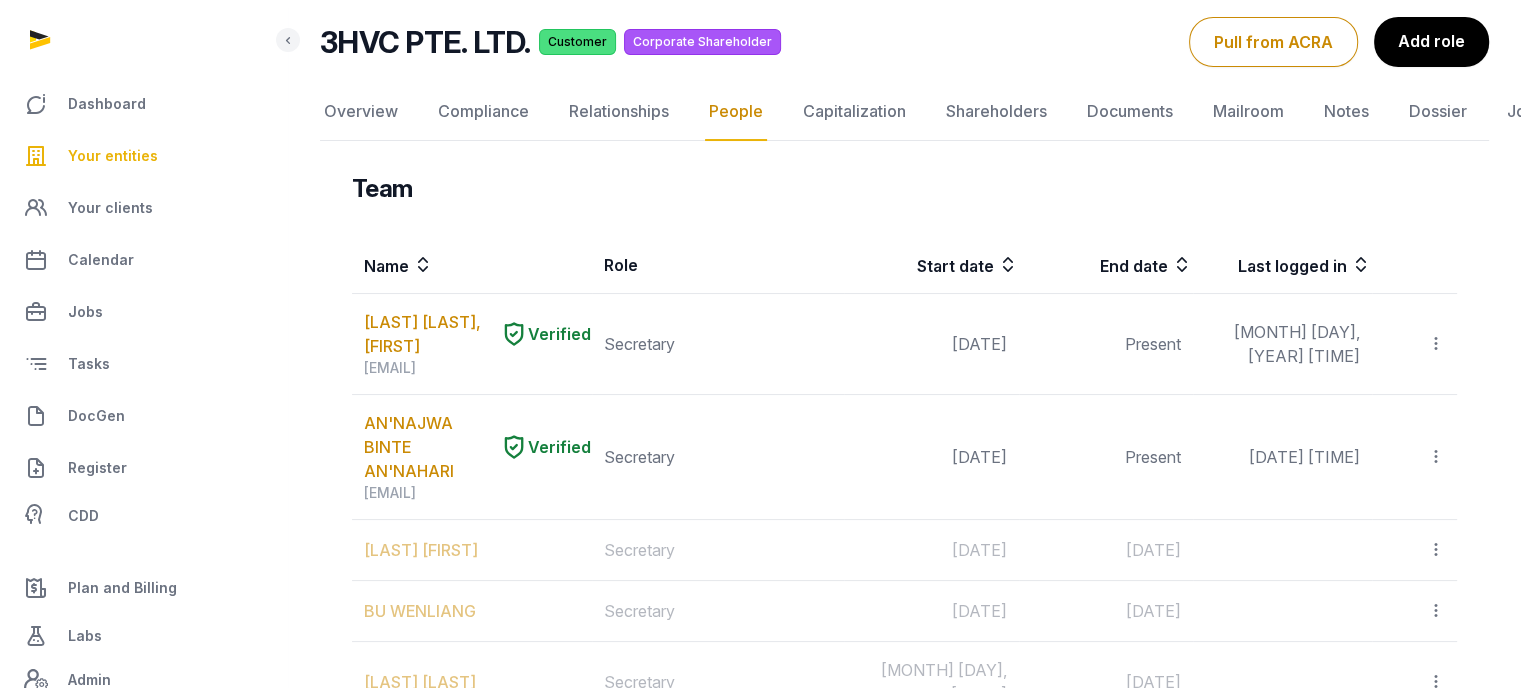 scroll, scrollTop: 154, scrollLeft: 0, axis: vertical 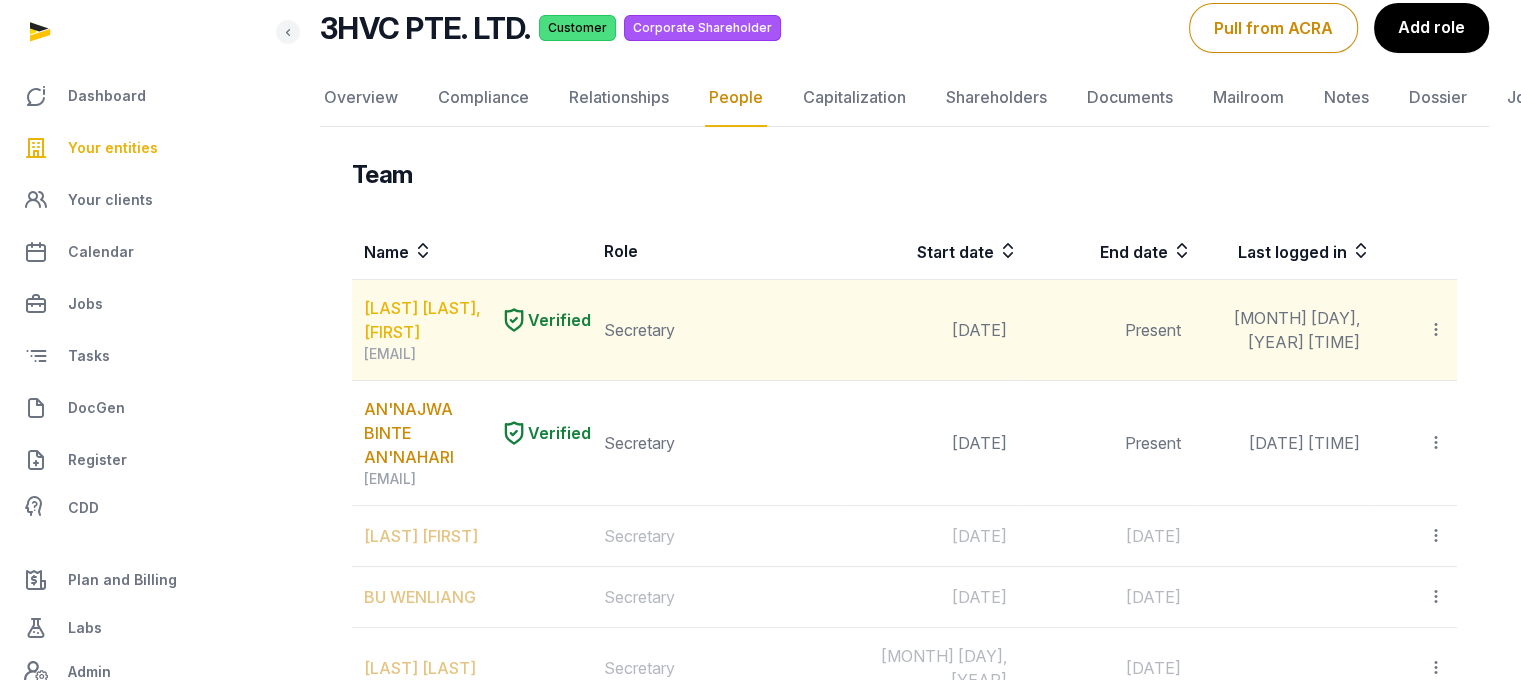 click on "[LAST] [LAST], [FIRST]" at bounding box center (428, 320) 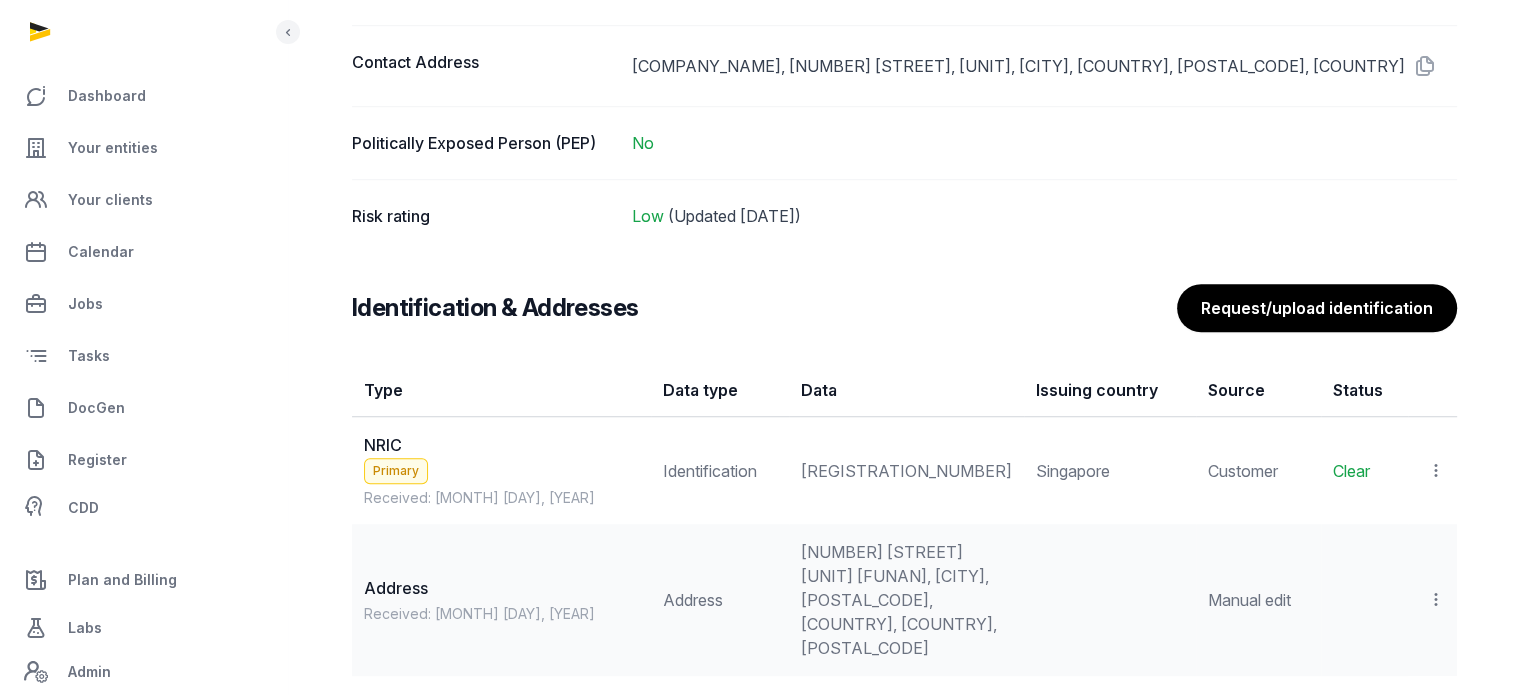 scroll, scrollTop: 1572, scrollLeft: 0, axis: vertical 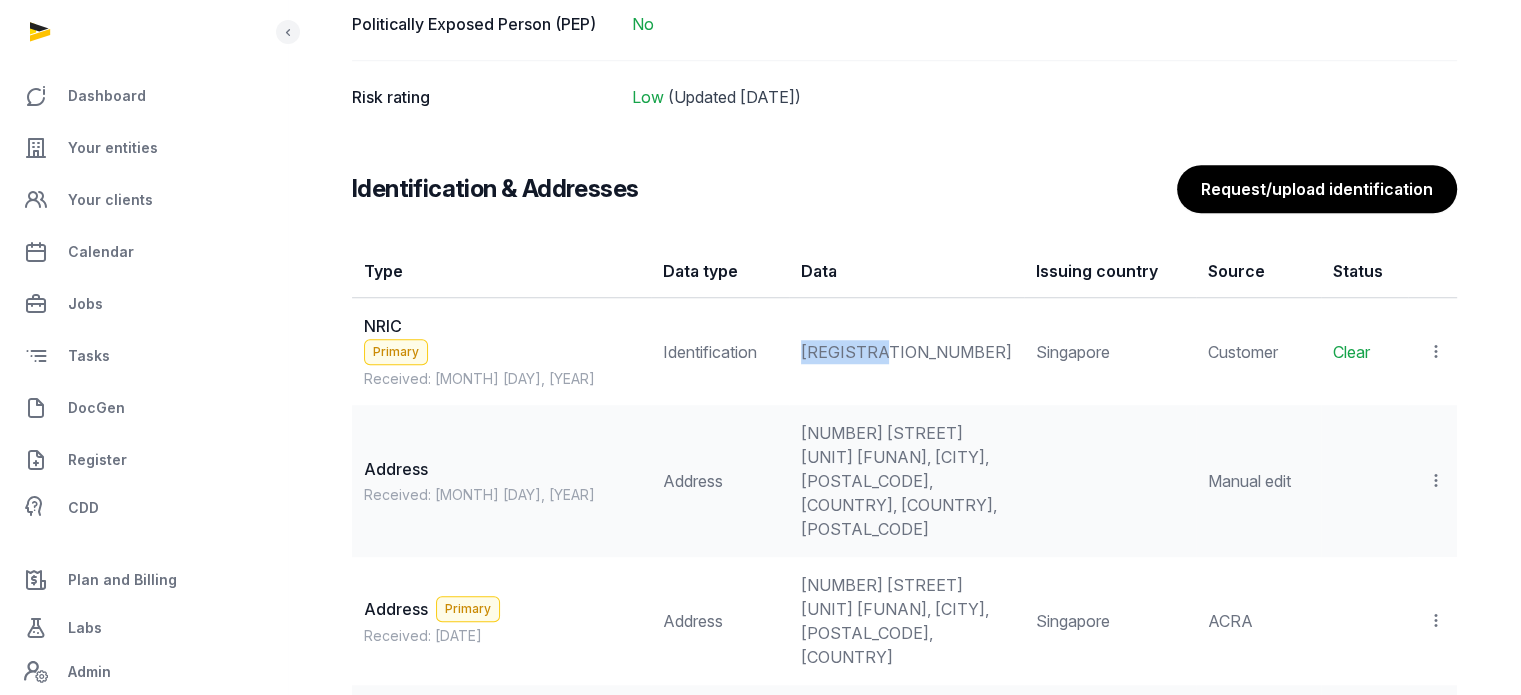 drag, startPoint x: 866, startPoint y: 360, endPoint x: 780, endPoint y: 377, distance: 87.66413 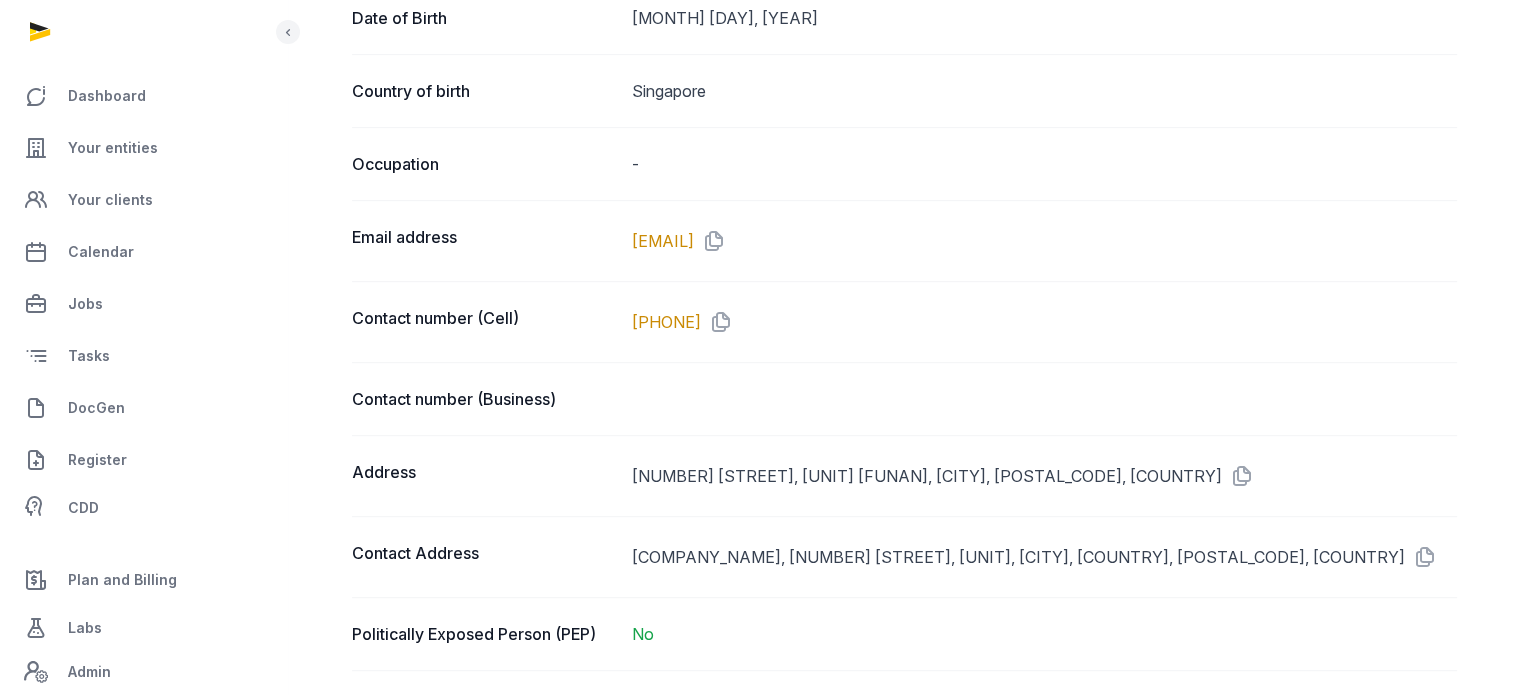 scroll, scrollTop: 1041, scrollLeft: 0, axis: vertical 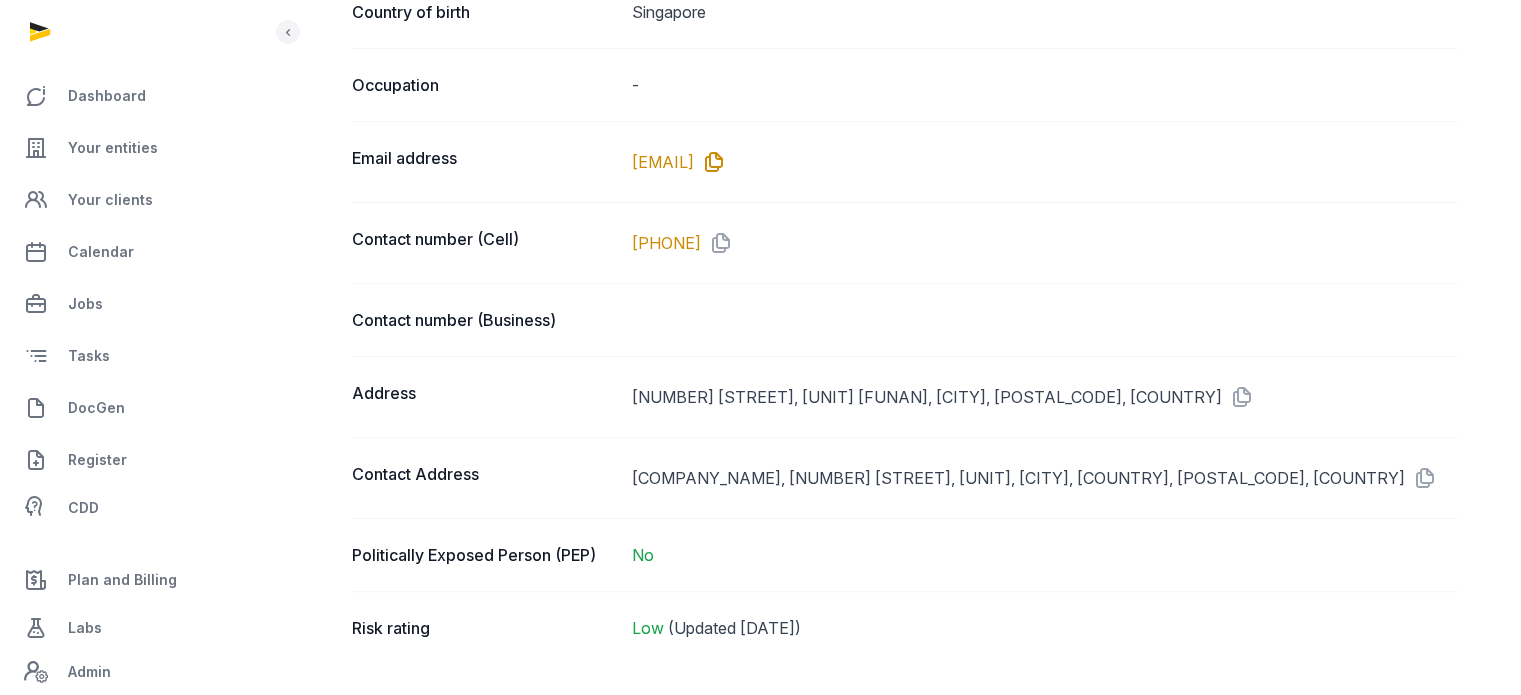 click at bounding box center (710, 162) 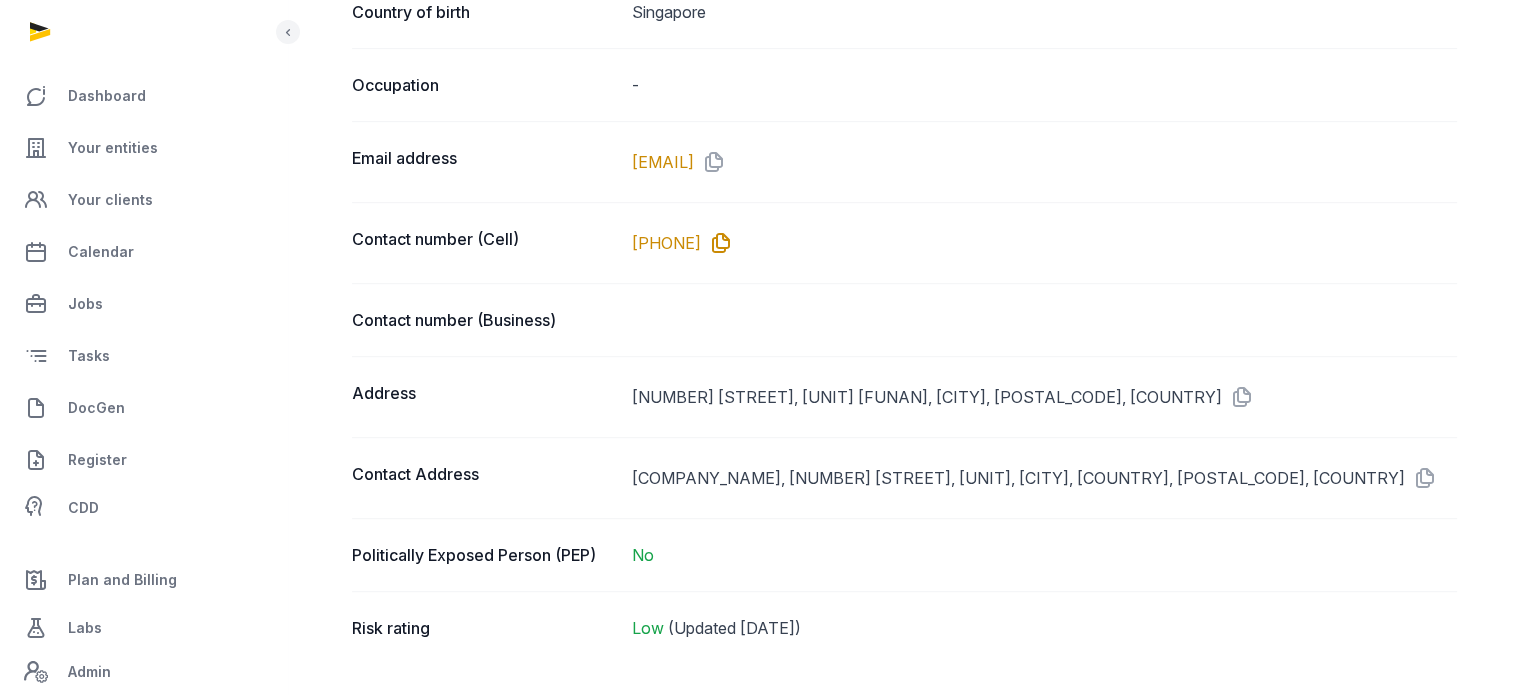 click at bounding box center (717, 243) 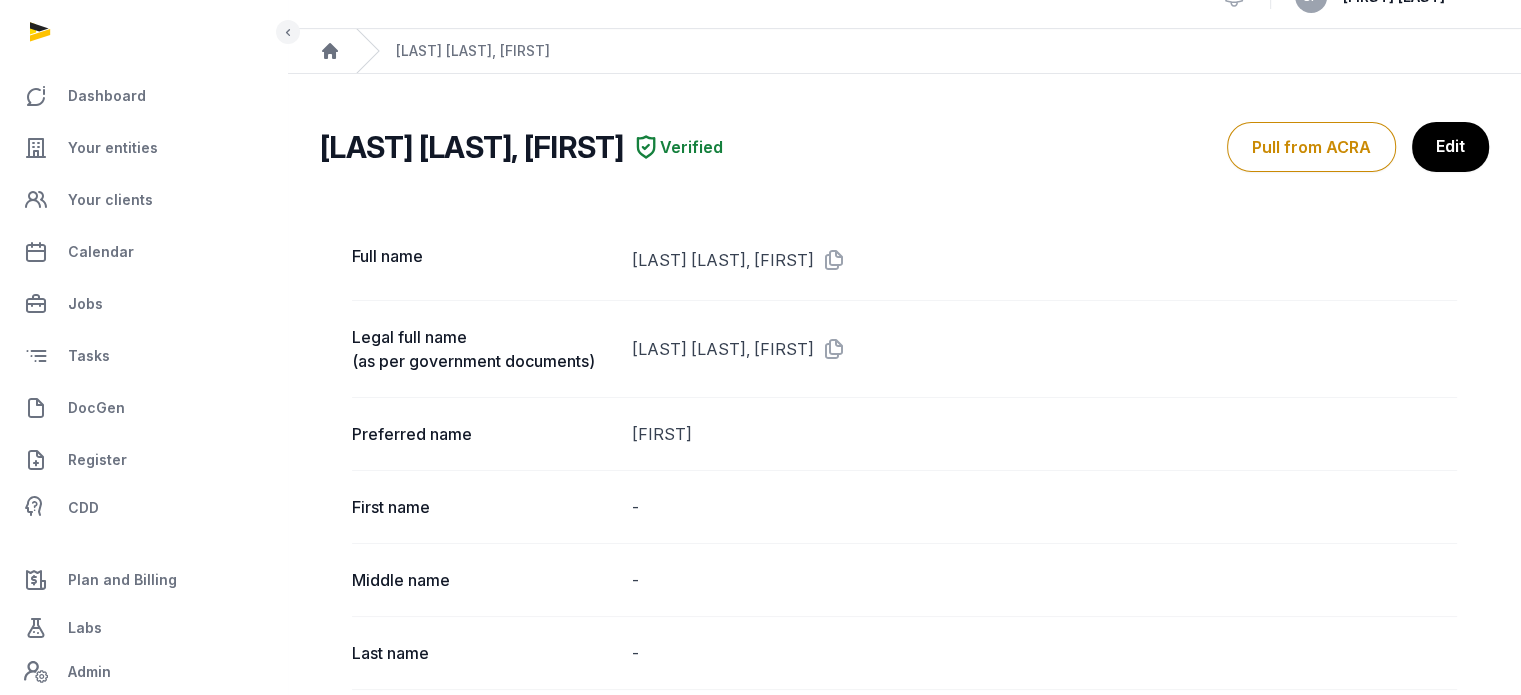 scroll, scrollTop: 0, scrollLeft: 0, axis: both 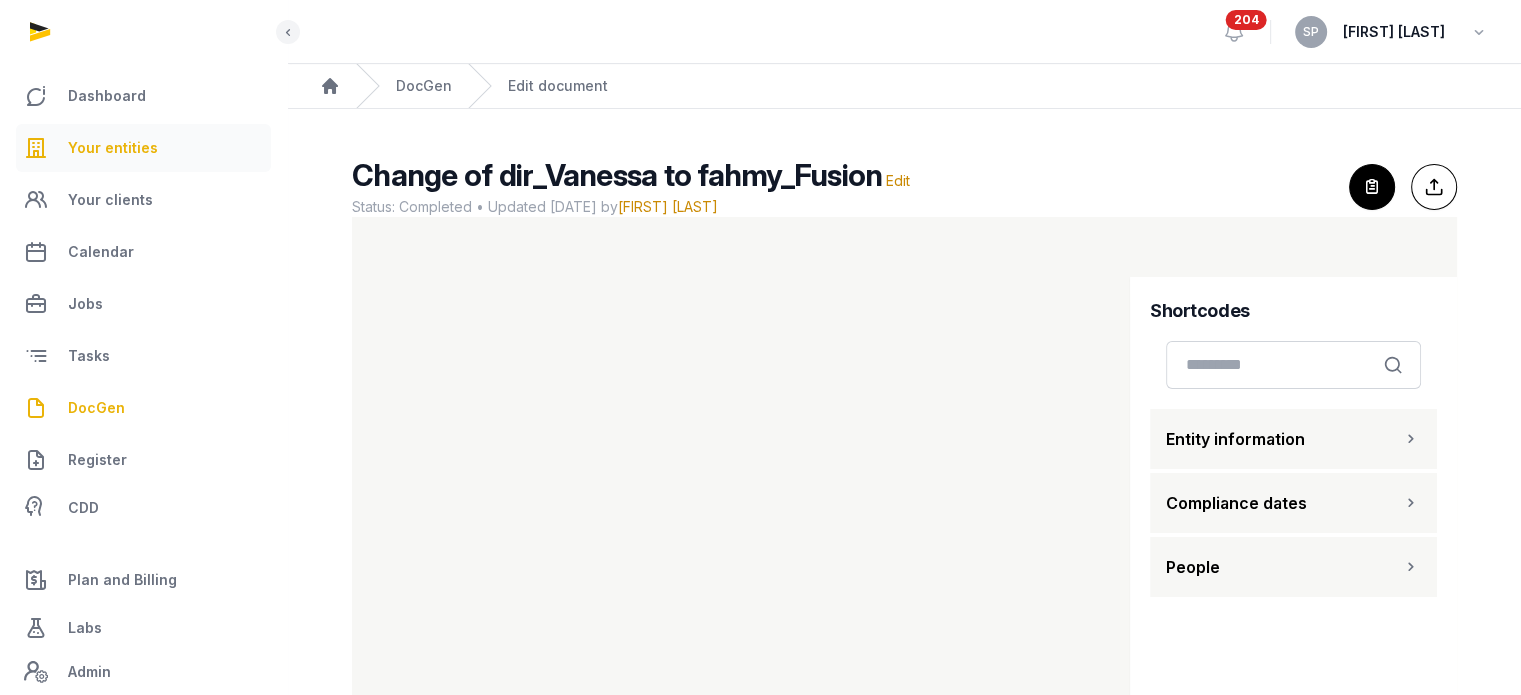 click on "Your entities" at bounding box center [143, 148] 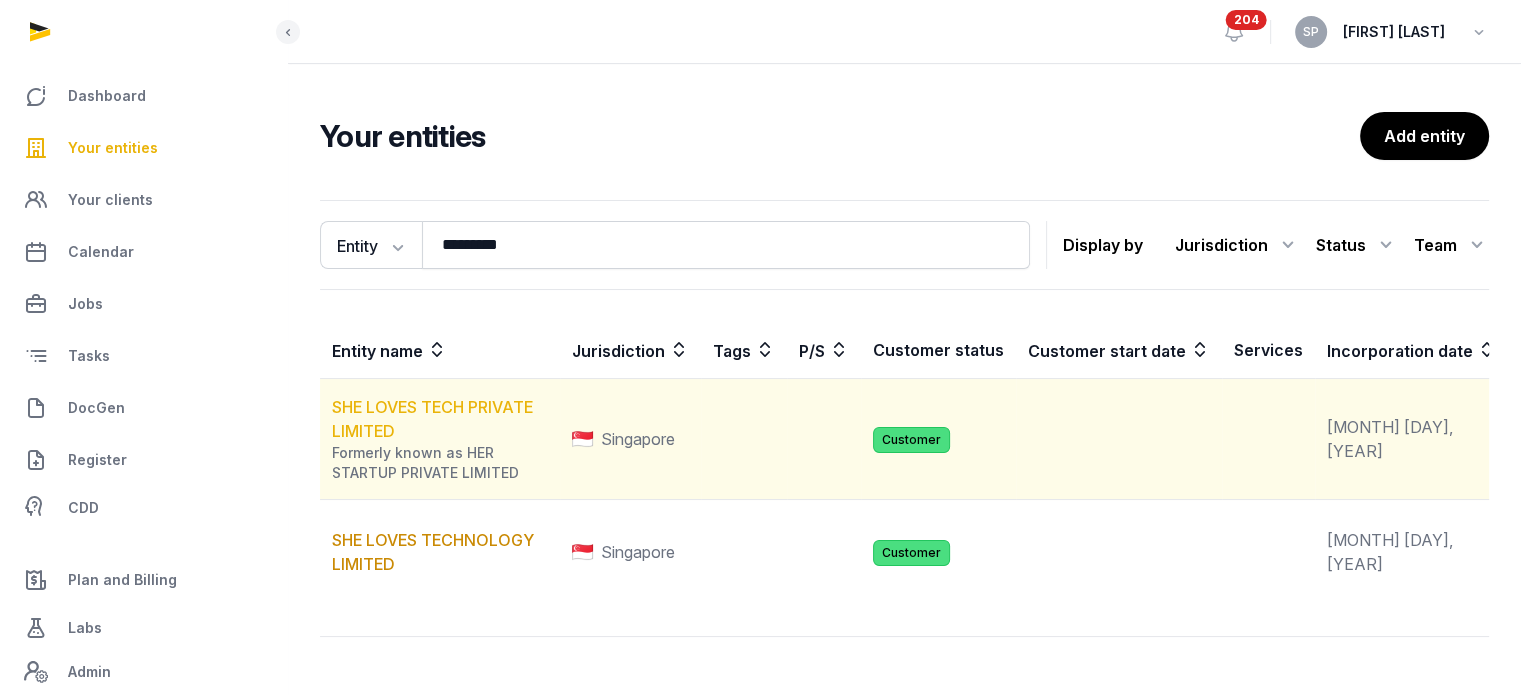 click on "SHE LOVES TECH PRIVATE LIMITED" at bounding box center [432, 419] 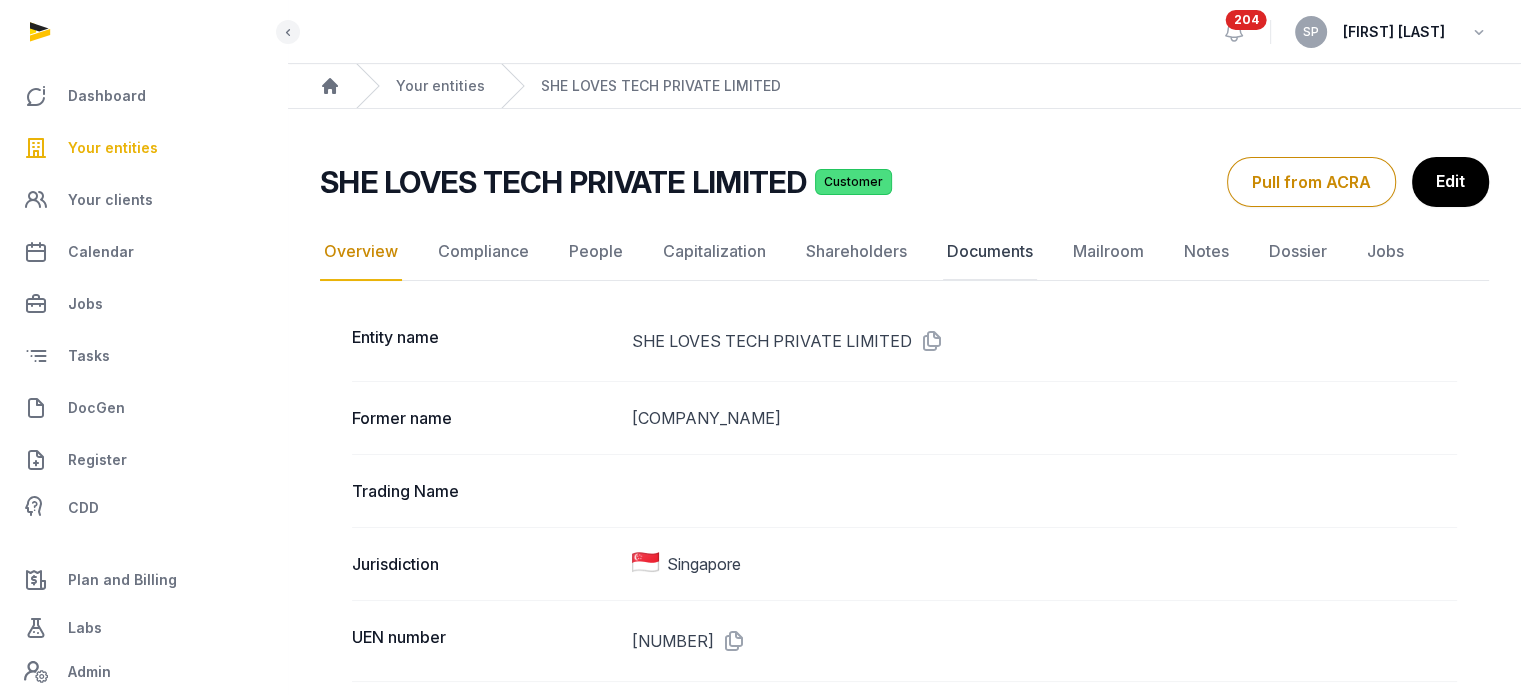 click on "Documents" 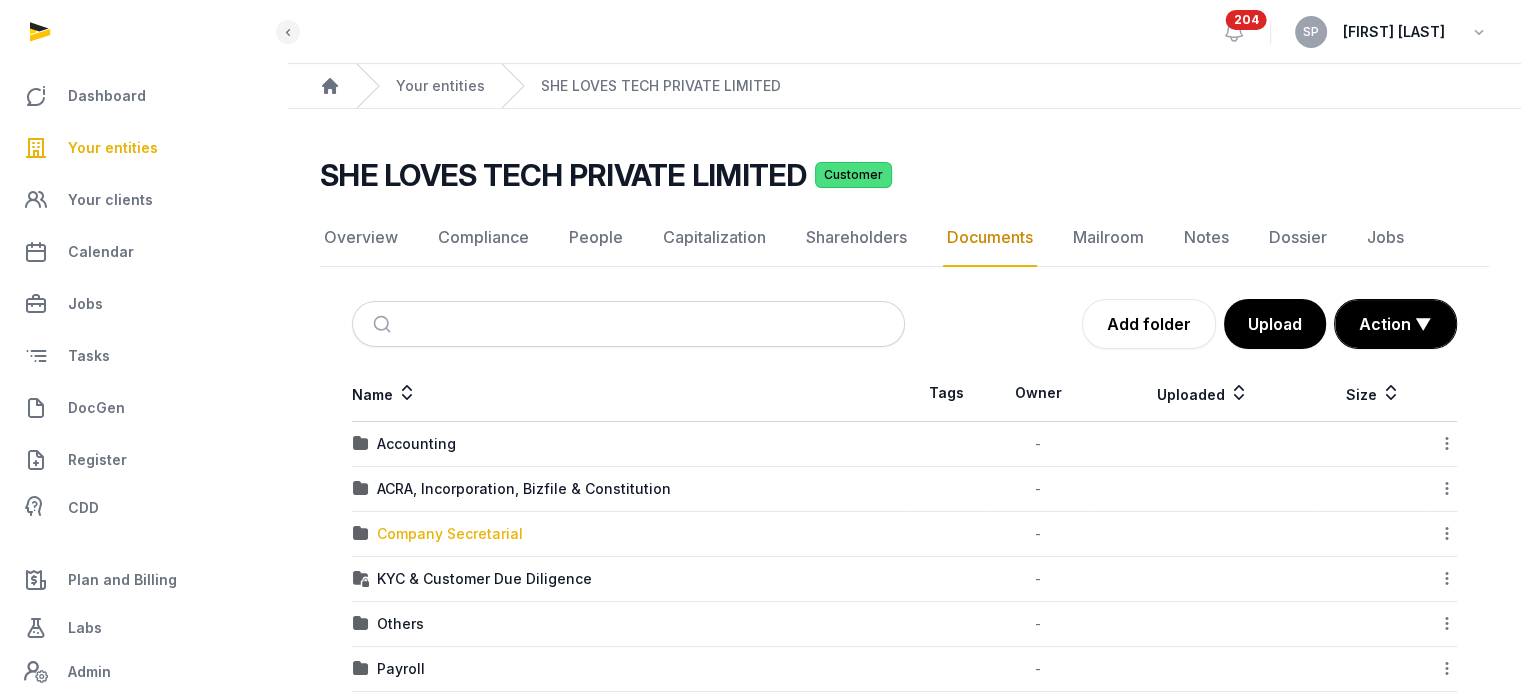 click on "Company Secretarial" at bounding box center (450, 534) 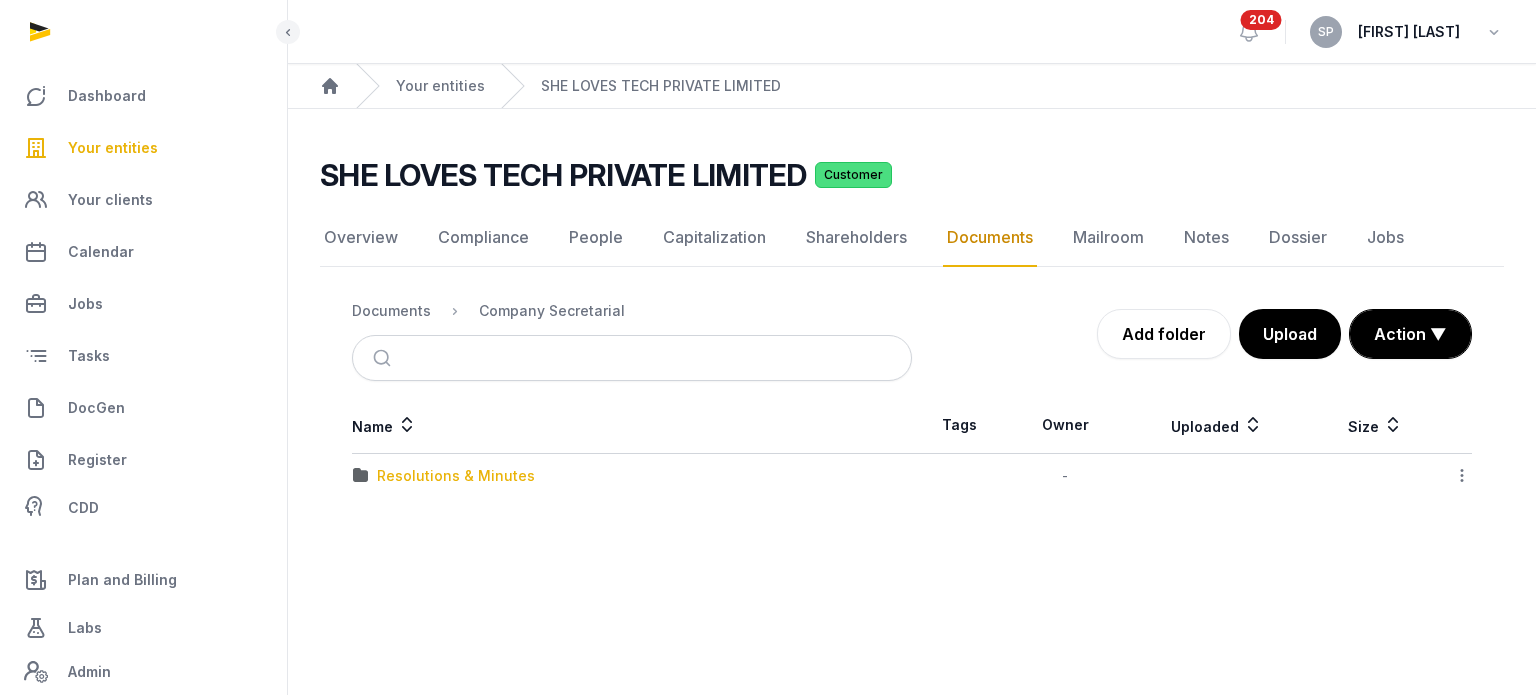 click on "Resolutions & Minutes" at bounding box center [456, 476] 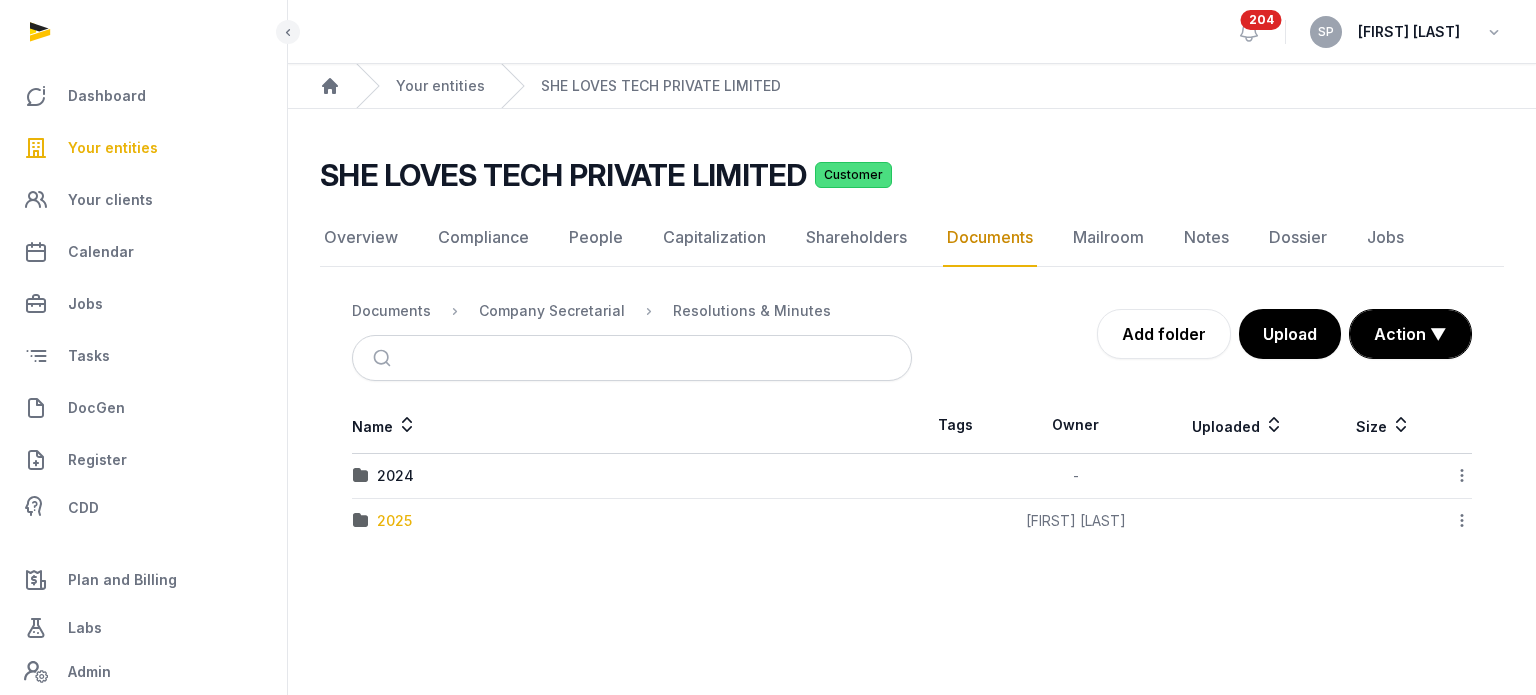 click on "2025" at bounding box center [394, 521] 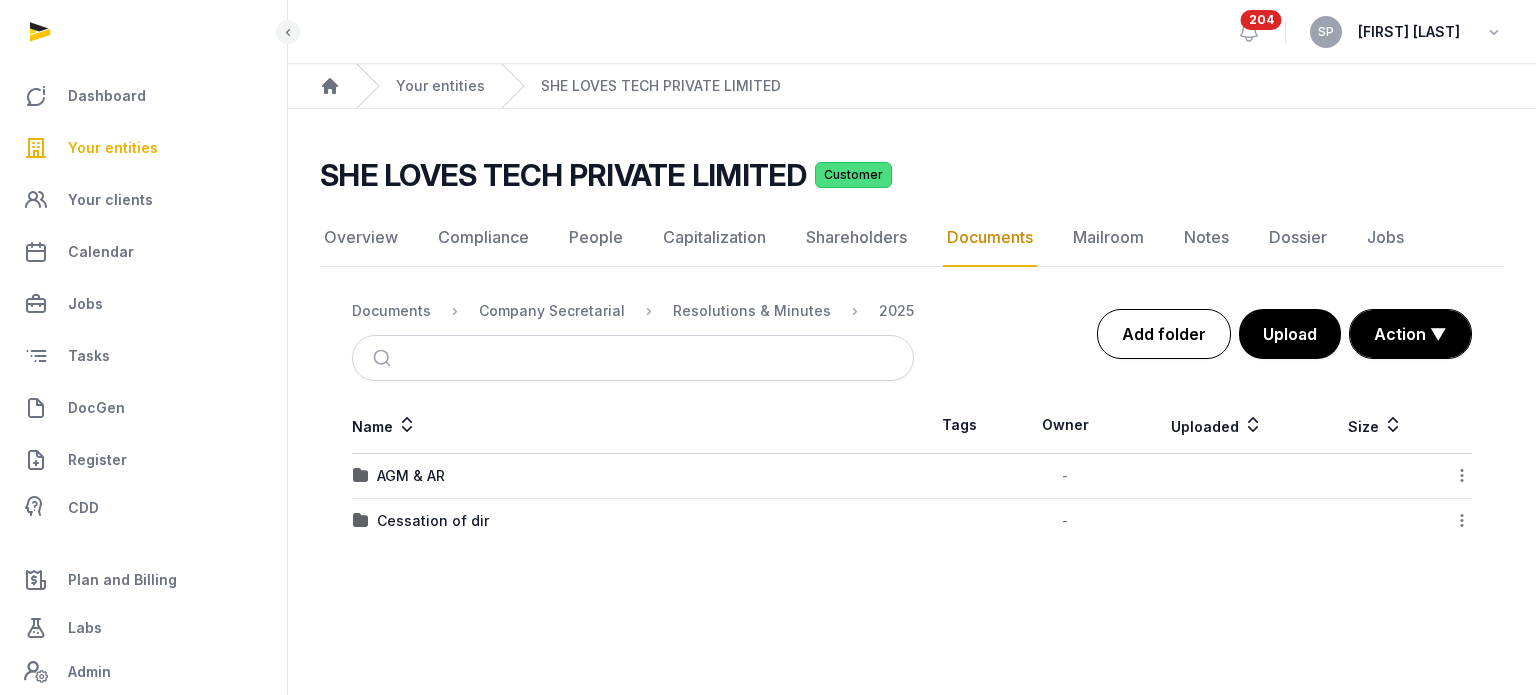 click on "Add folder" at bounding box center (1164, 334) 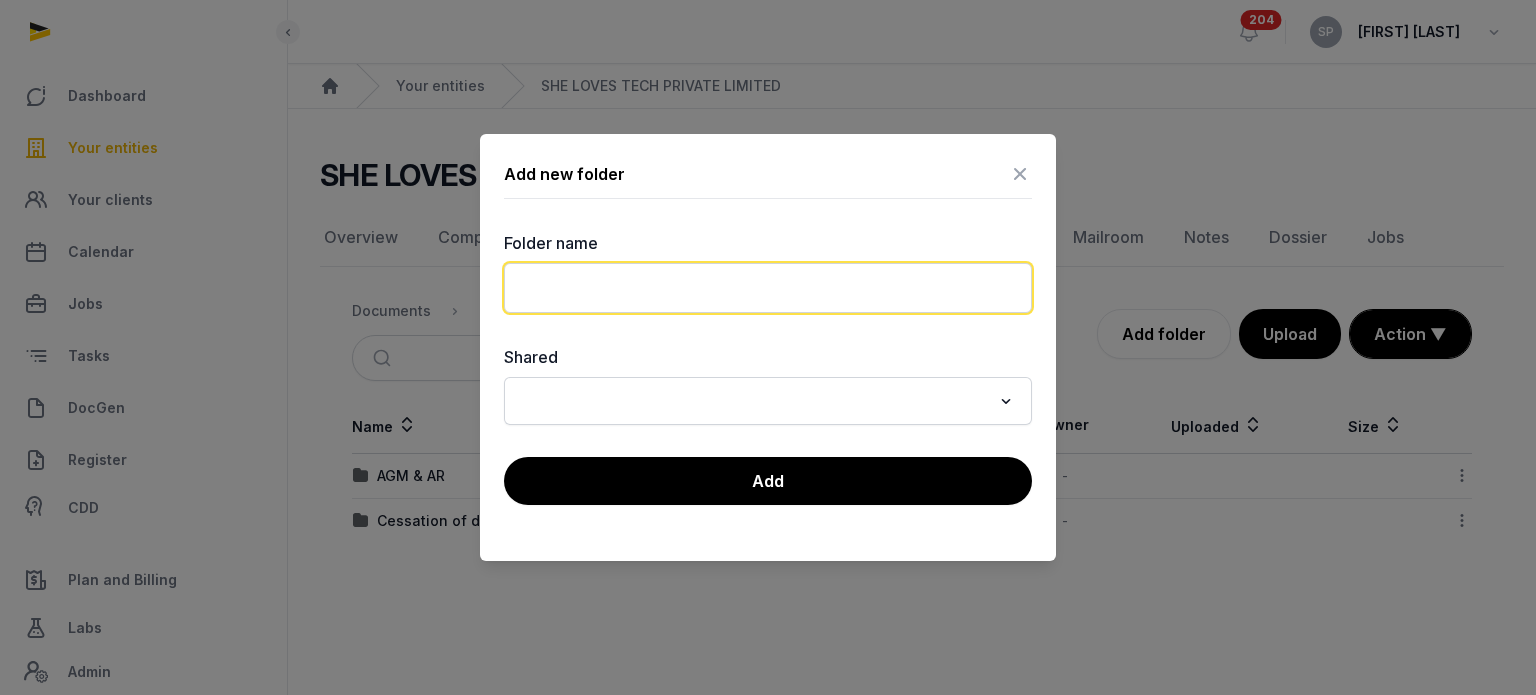 click 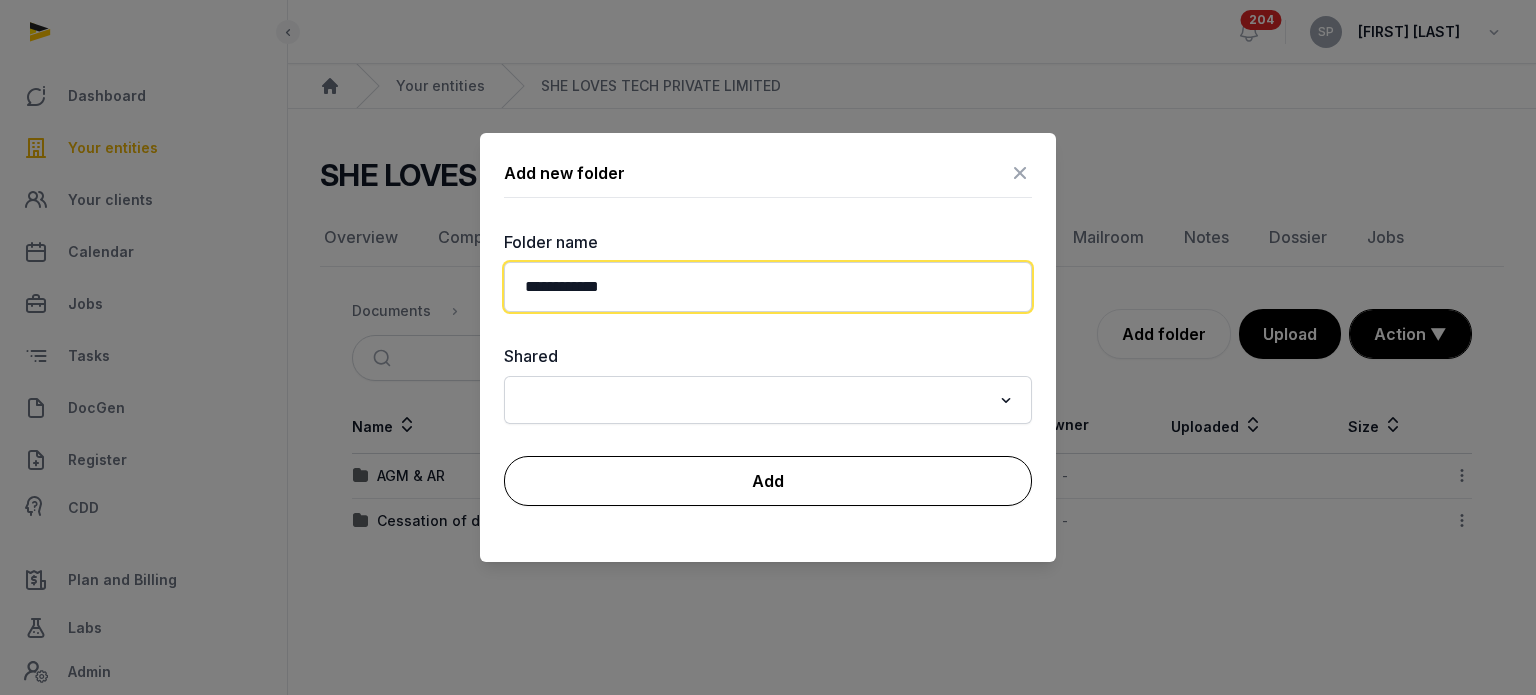 type on "**********" 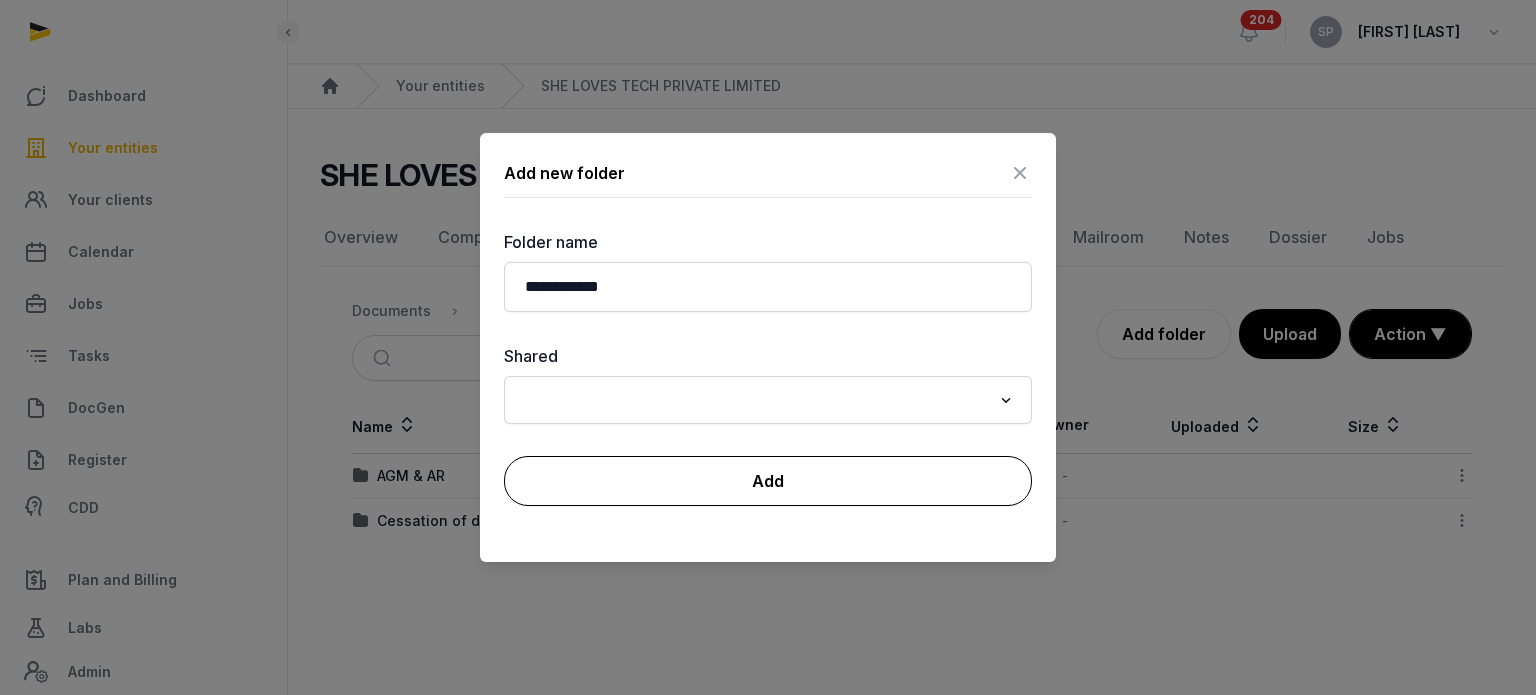click on "Add" at bounding box center [768, 481] 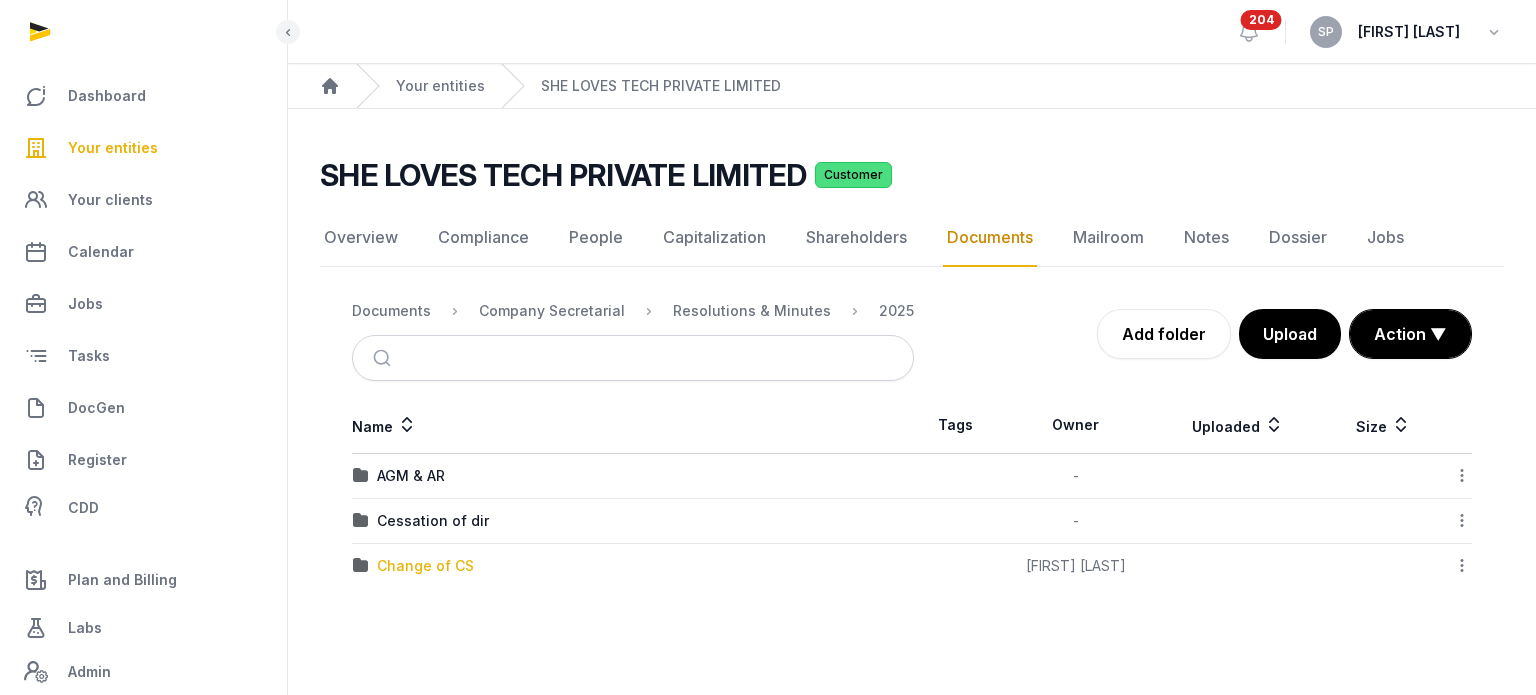 click on "Change of CS" at bounding box center [425, 566] 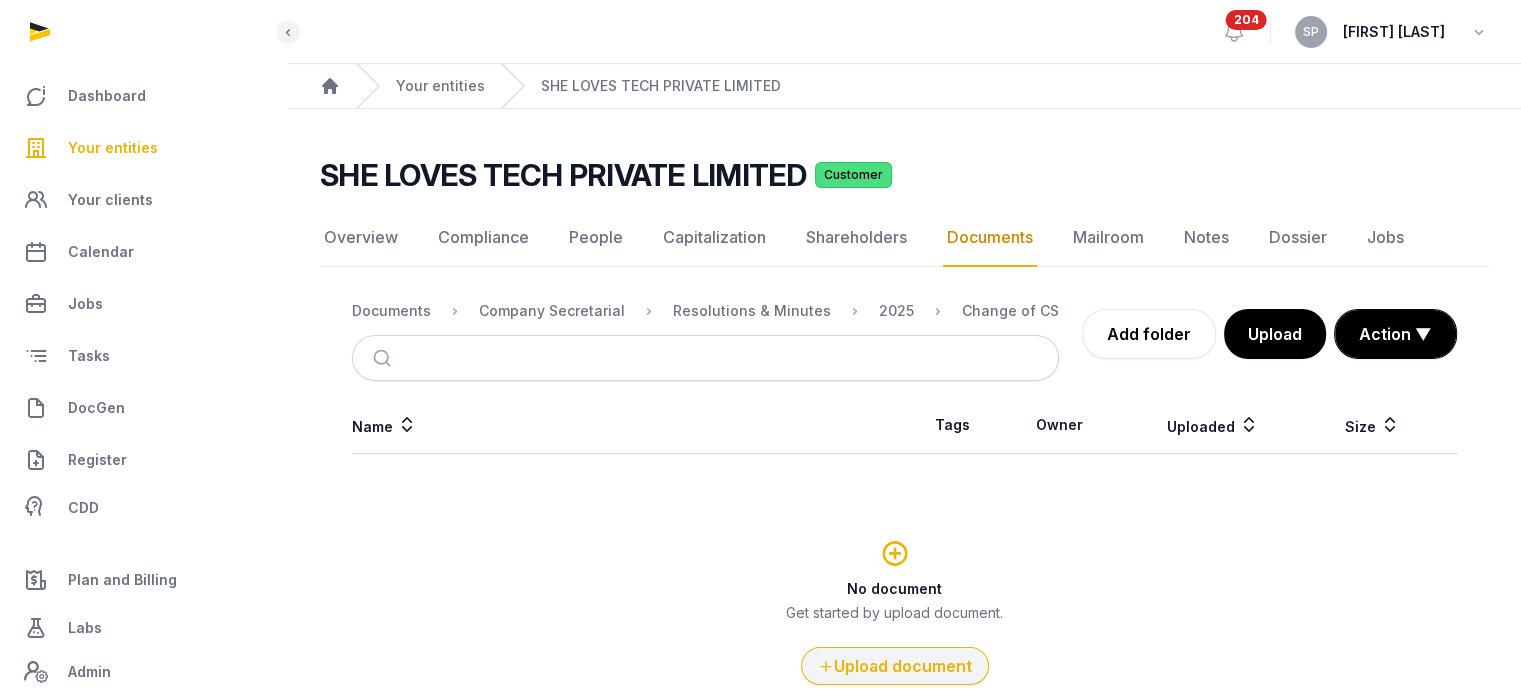 click on "Upload document" at bounding box center [895, 666] 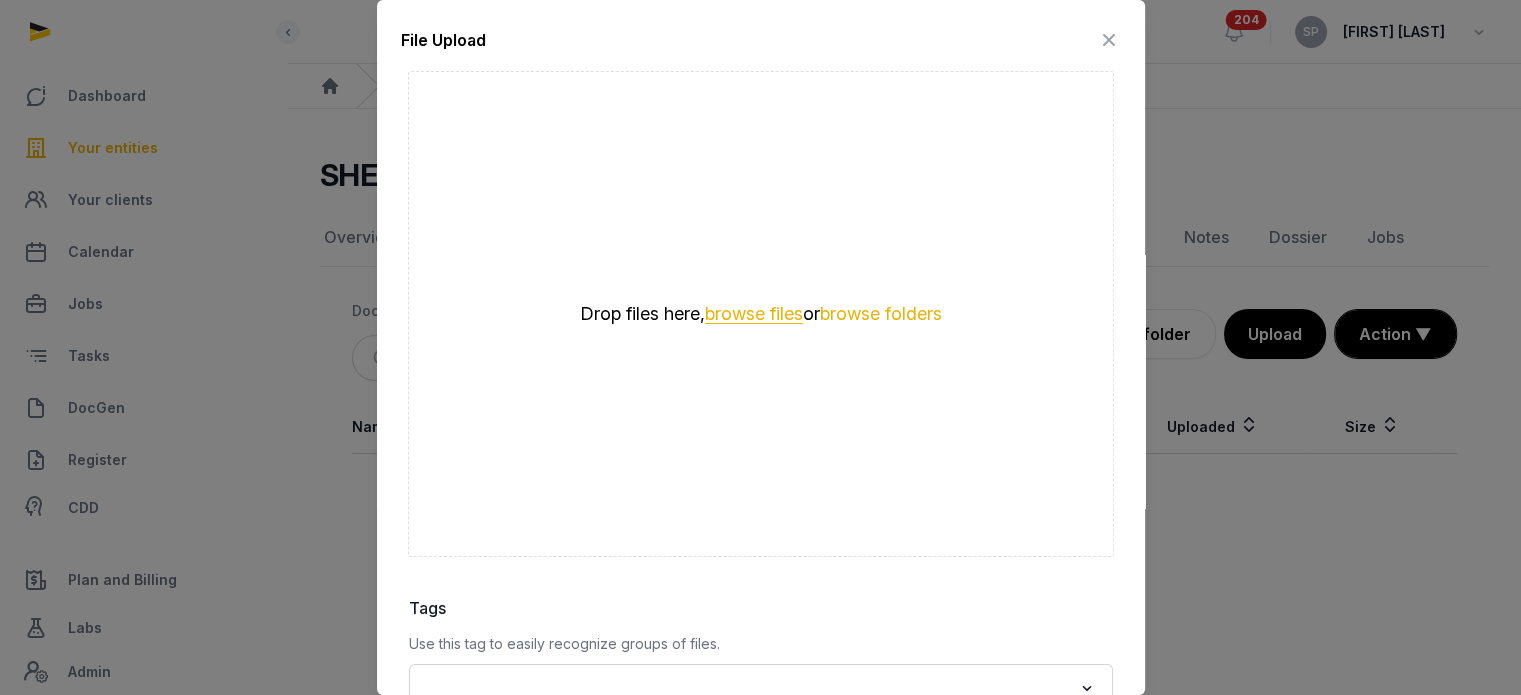 click on "browse files" at bounding box center [754, 314] 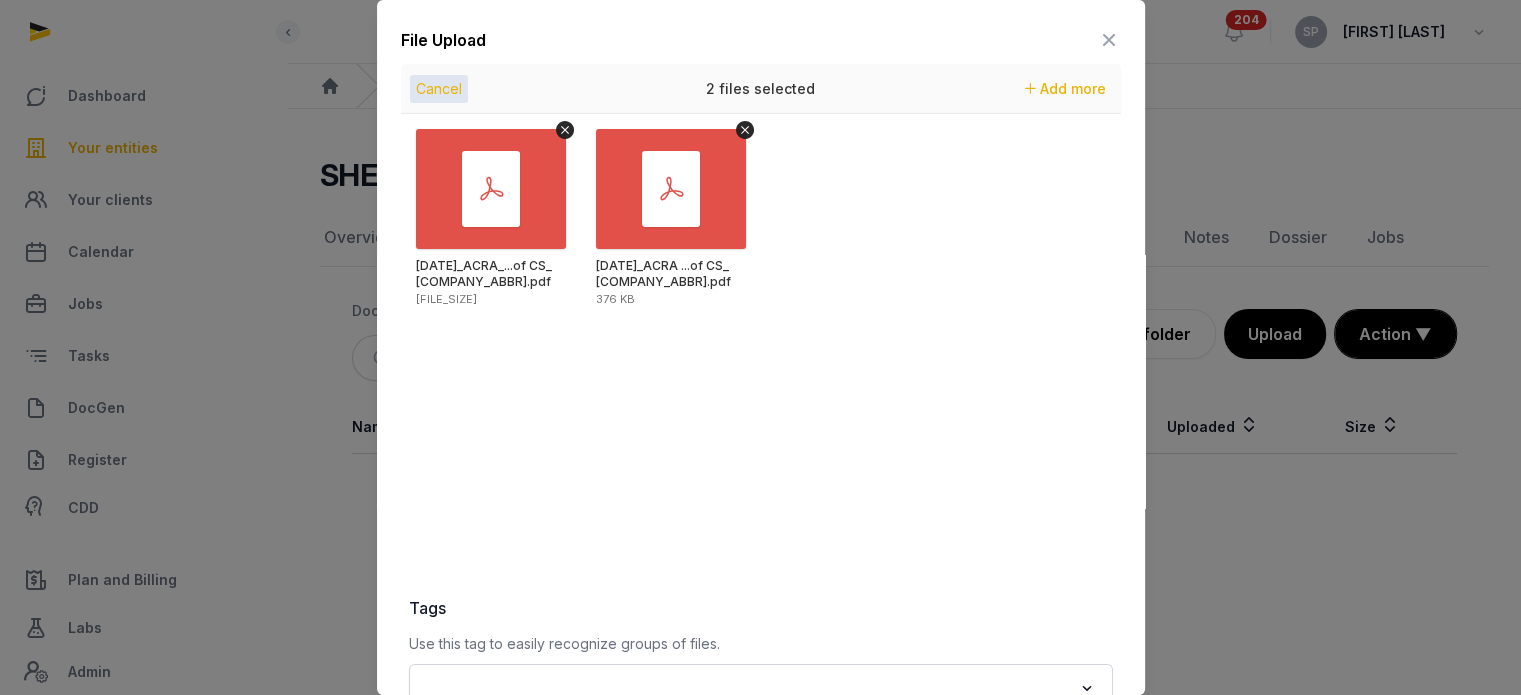 scroll, scrollTop: 282, scrollLeft: 0, axis: vertical 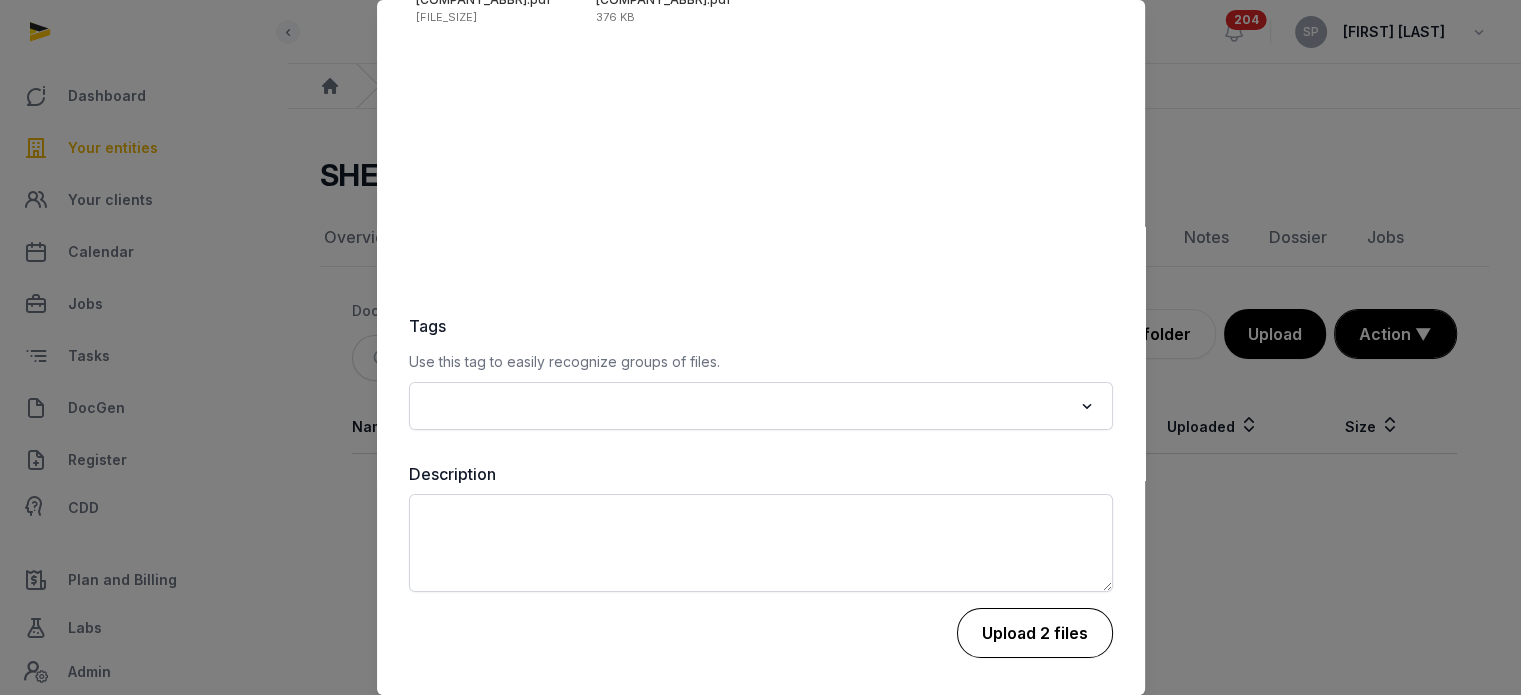 click on "Upload 2 files" at bounding box center (1035, 633) 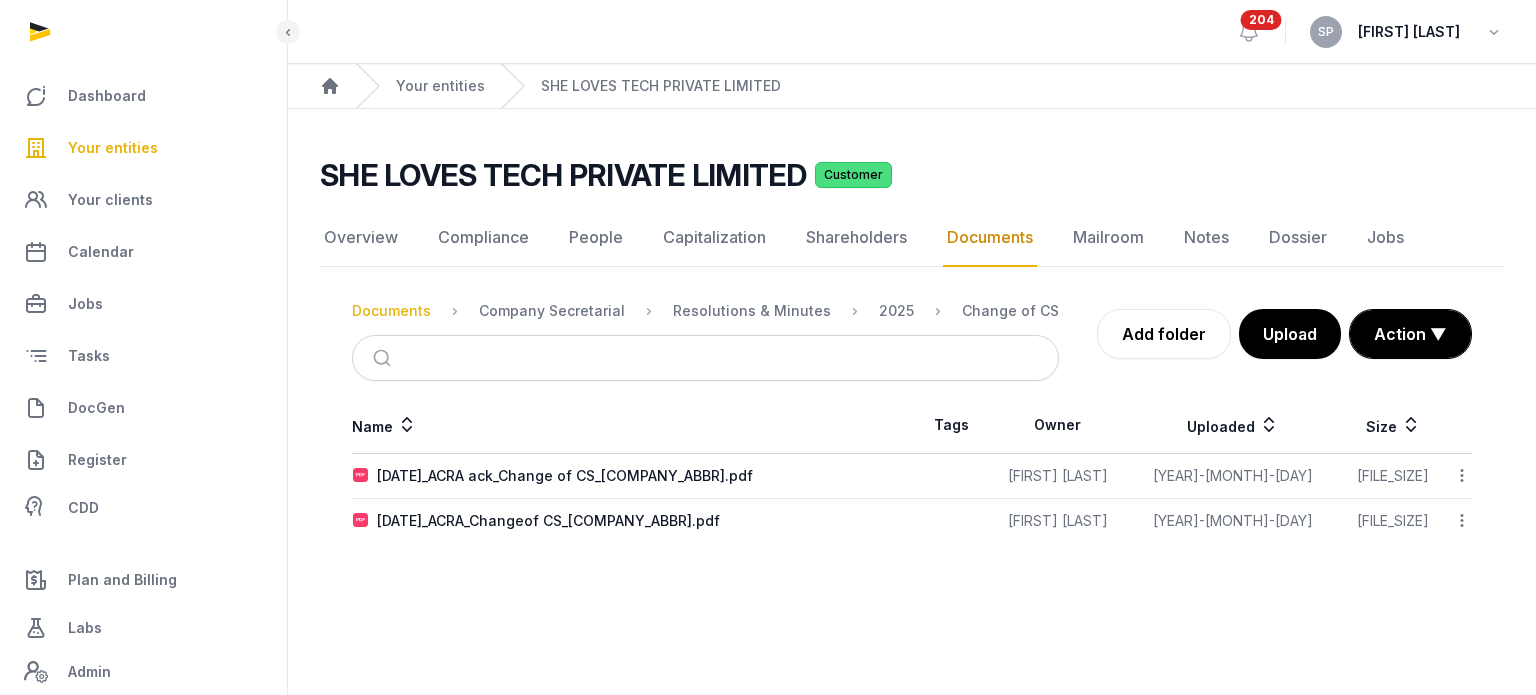 click on "Documents" at bounding box center [391, 311] 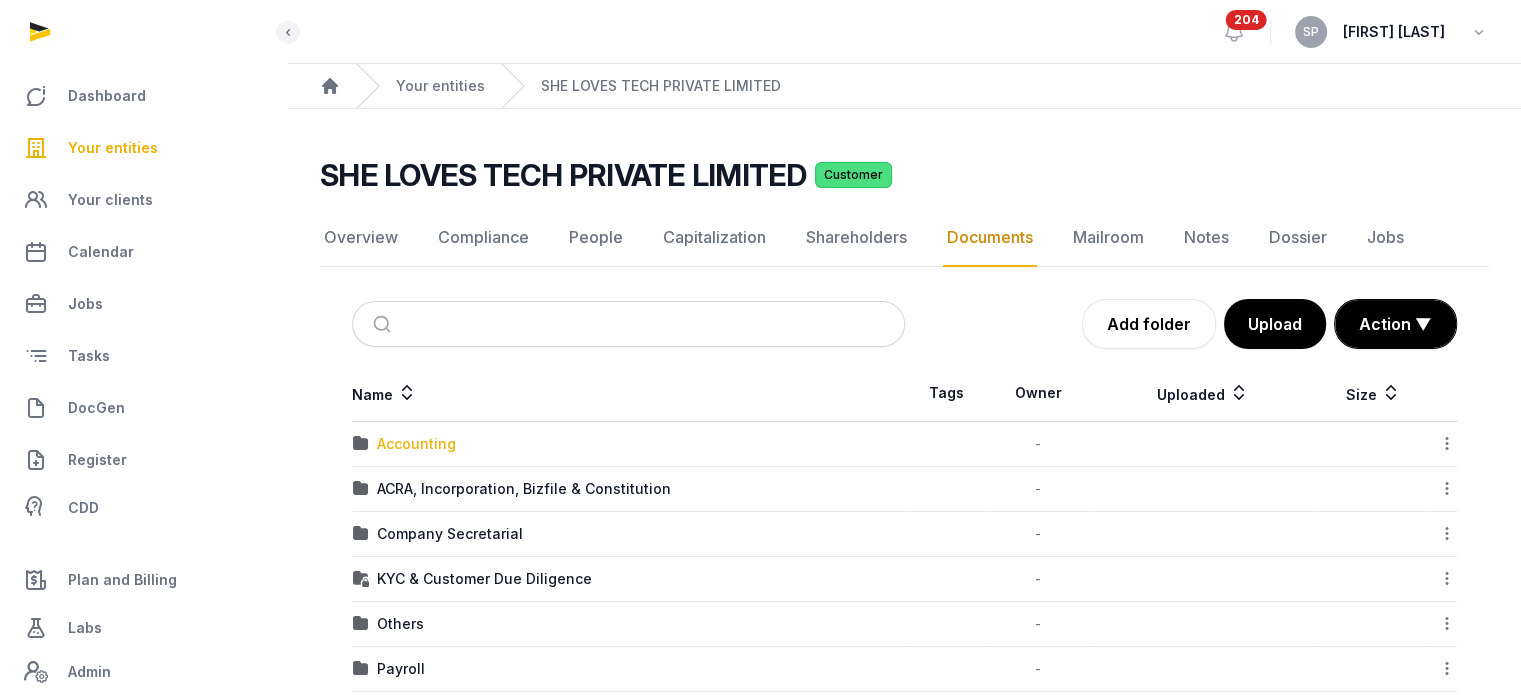 click on "Accounting" at bounding box center (416, 444) 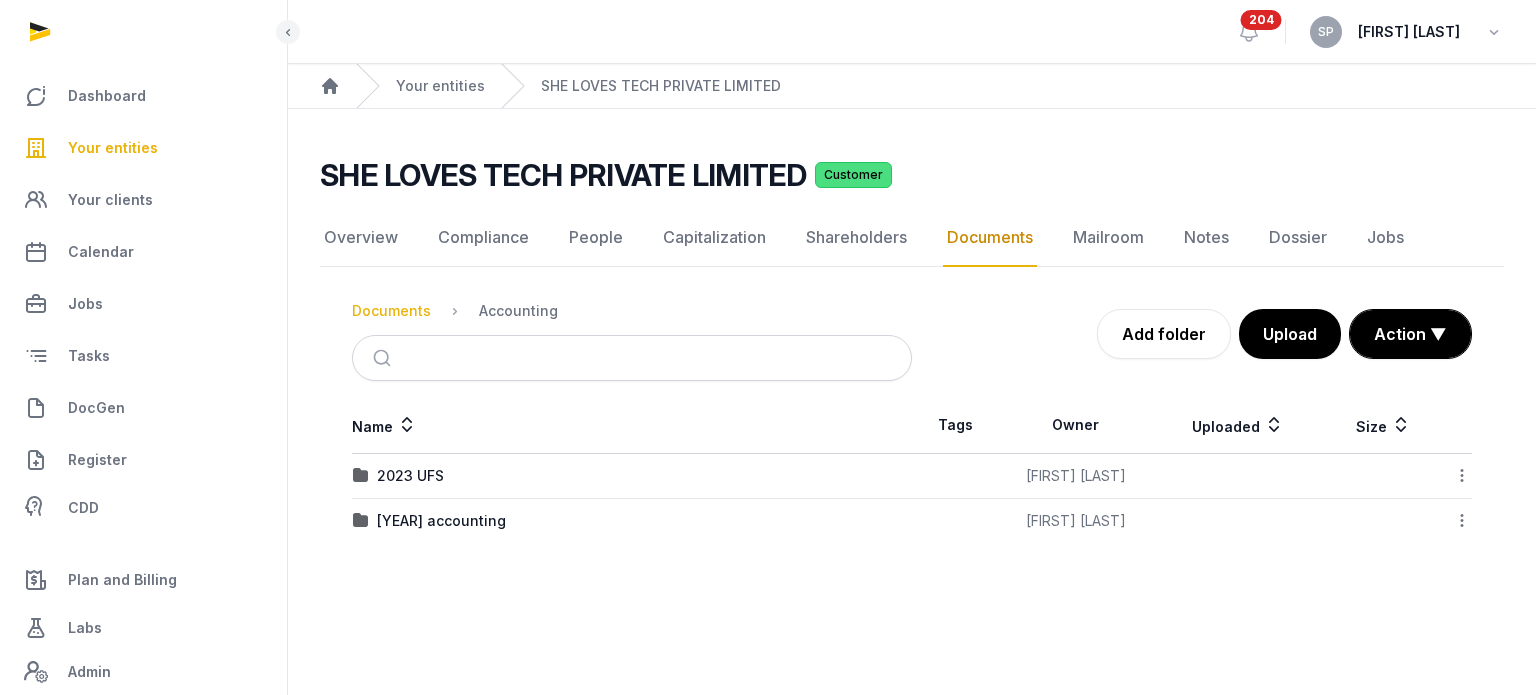 click on "Documents" at bounding box center [391, 311] 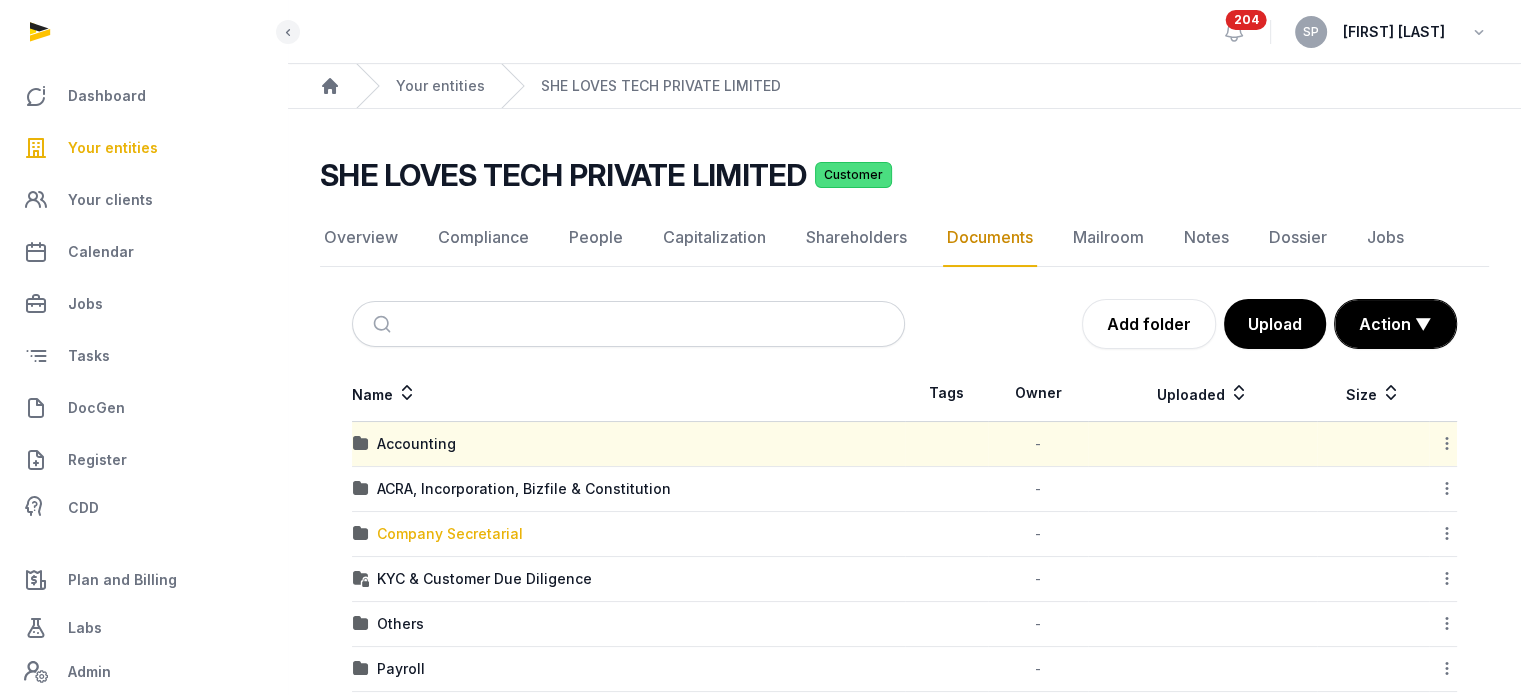 click on "Company Secretarial" at bounding box center (450, 534) 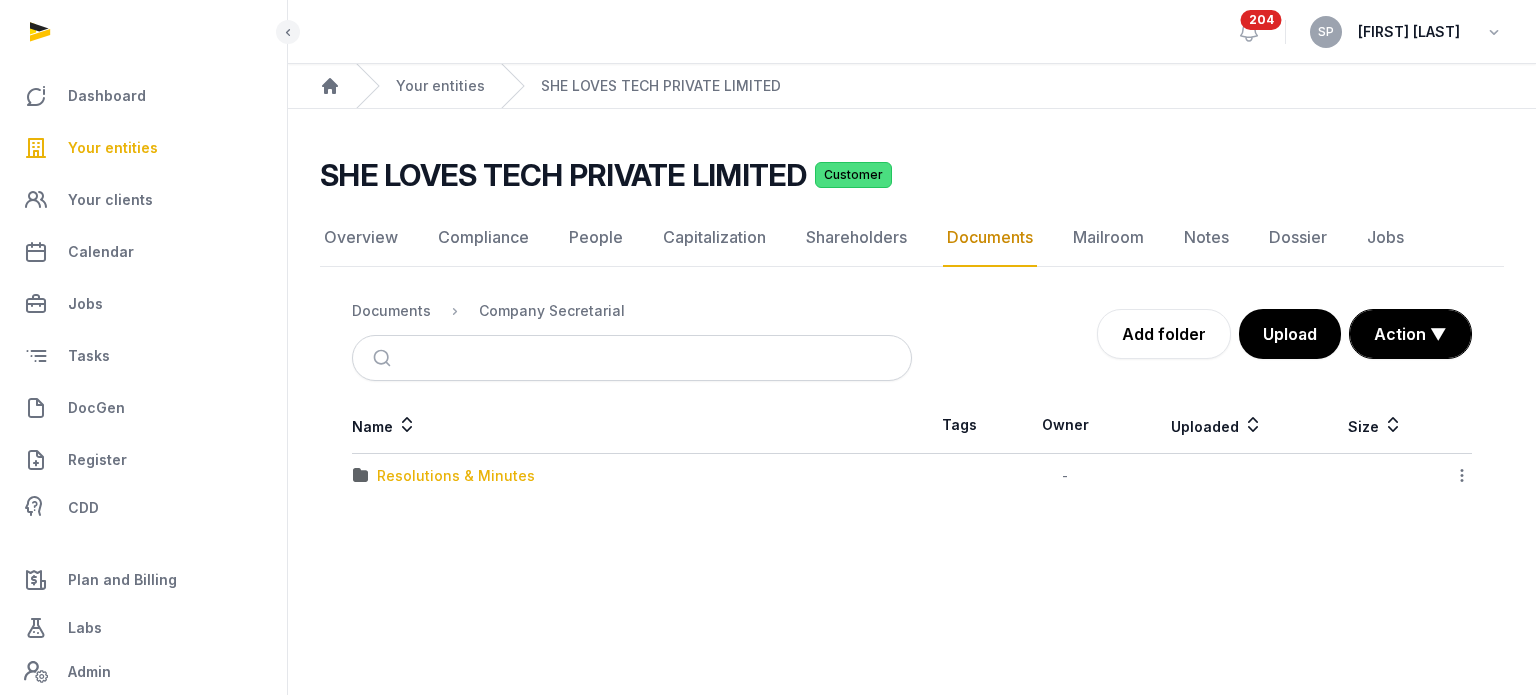 click on "Resolutions & Minutes" at bounding box center [456, 476] 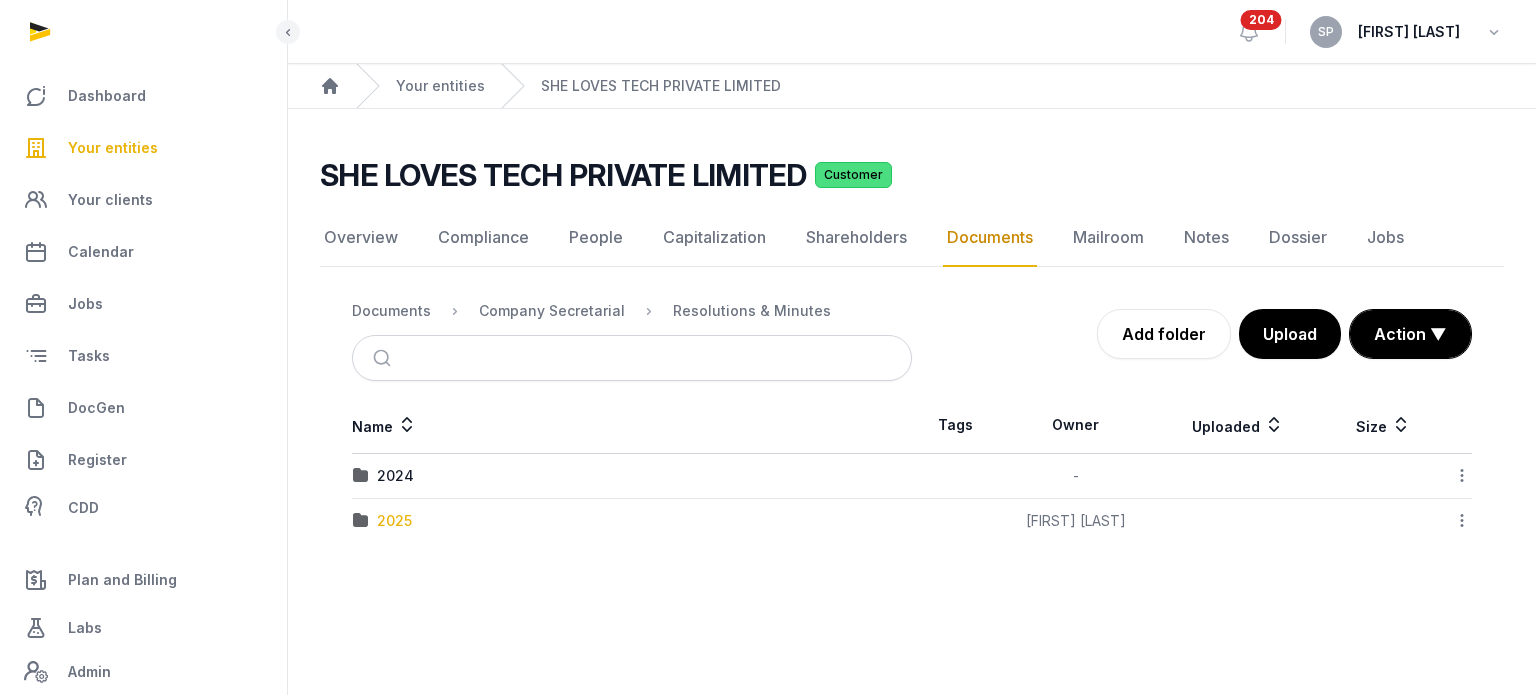 click on "2025" at bounding box center [394, 521] 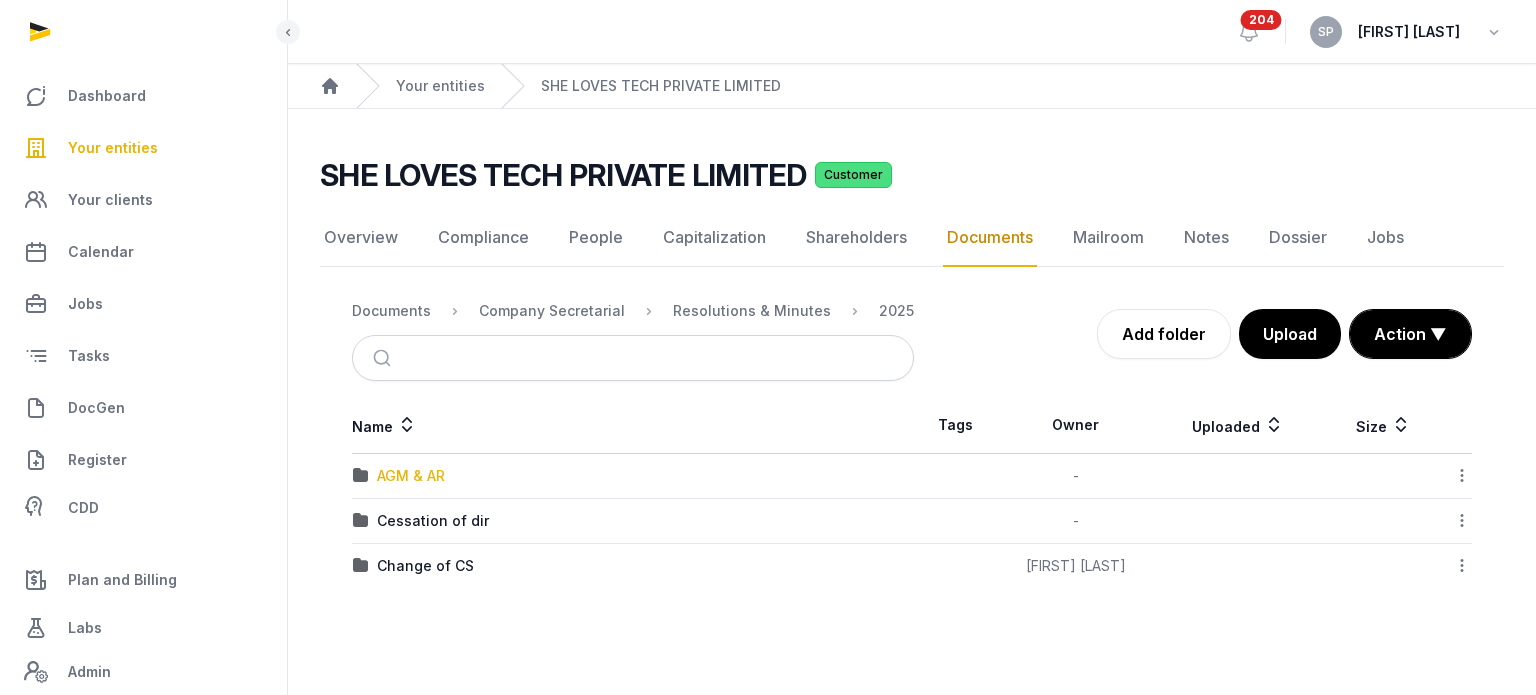 click on "AGM & AR" at bounding box center [411, 476] 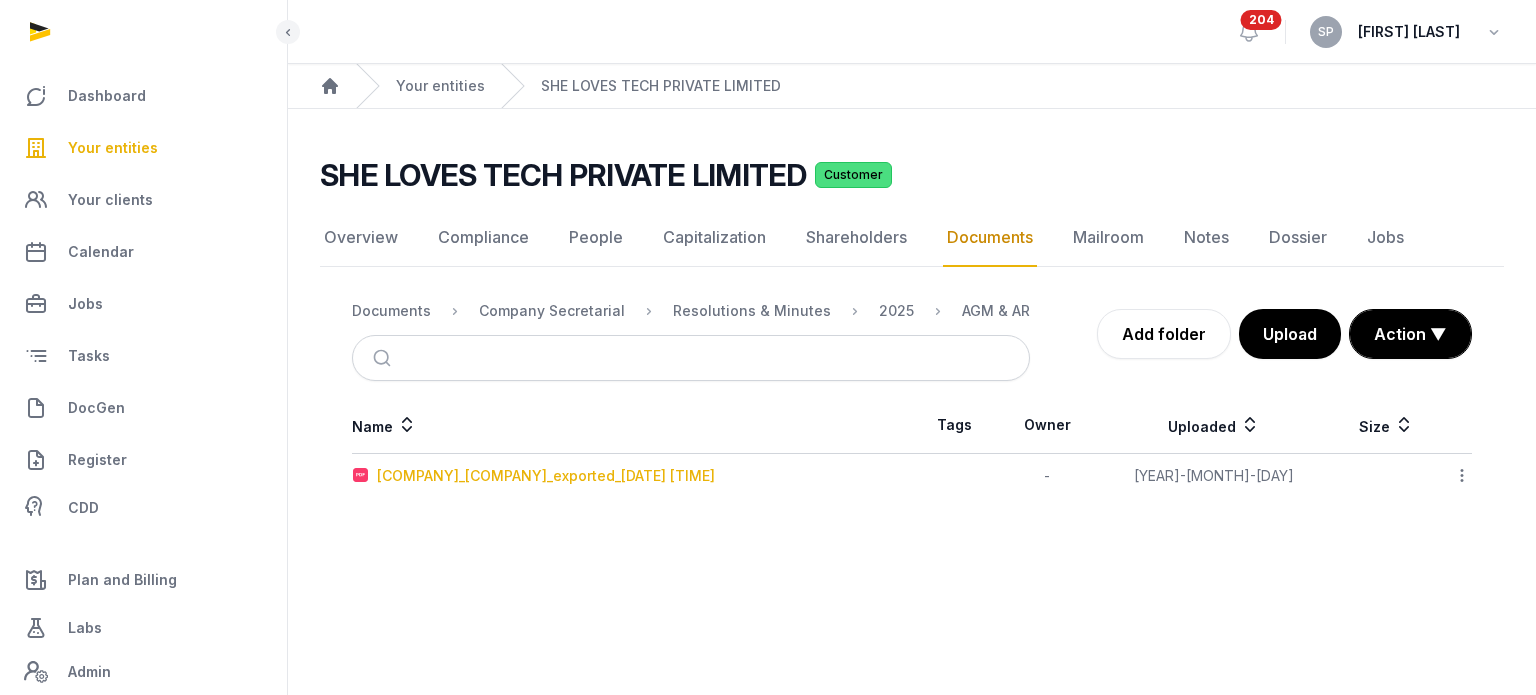 click on "[COMPANY_NAME]_AGM/AR FYE 2024| [COMPANY_NAME]_exported_[DATE] [TIME]" at bounding box center [546, 476] 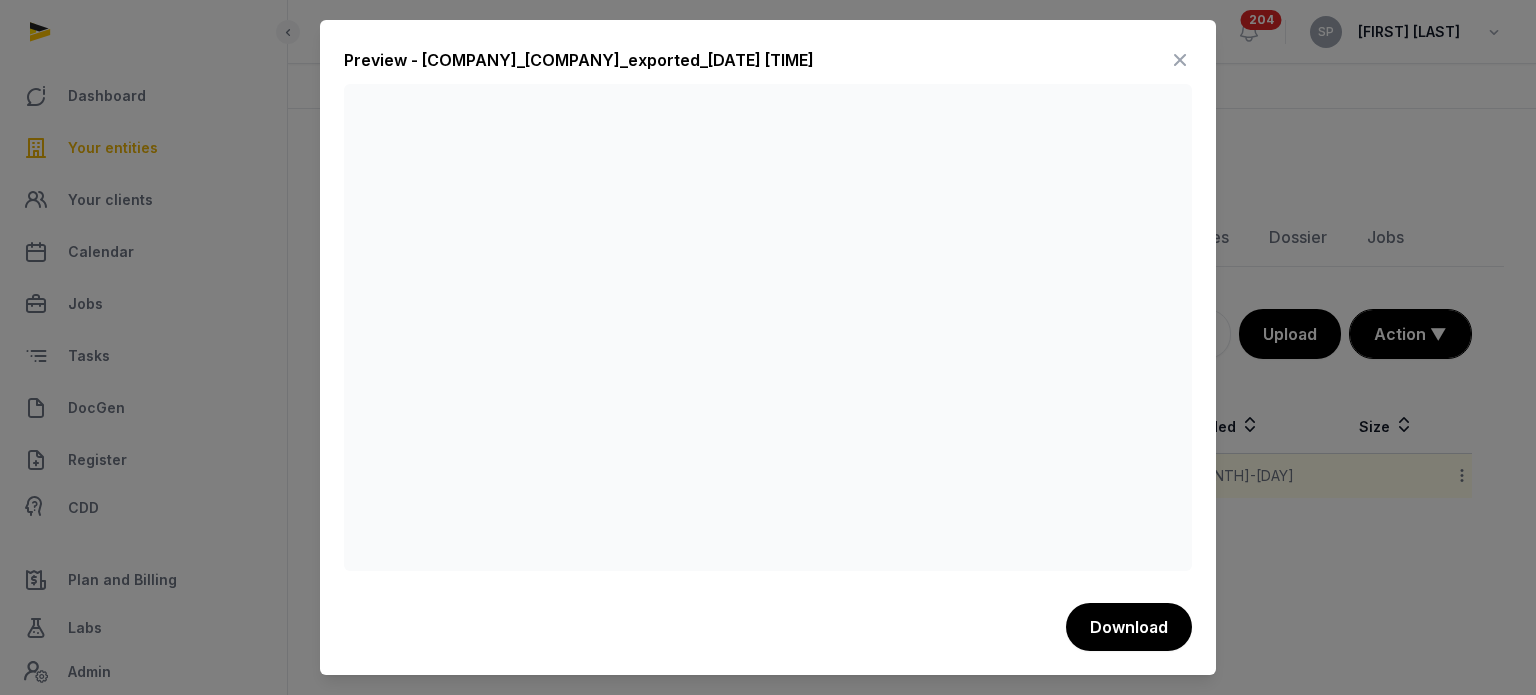 click at bounding box center (1180, 60) 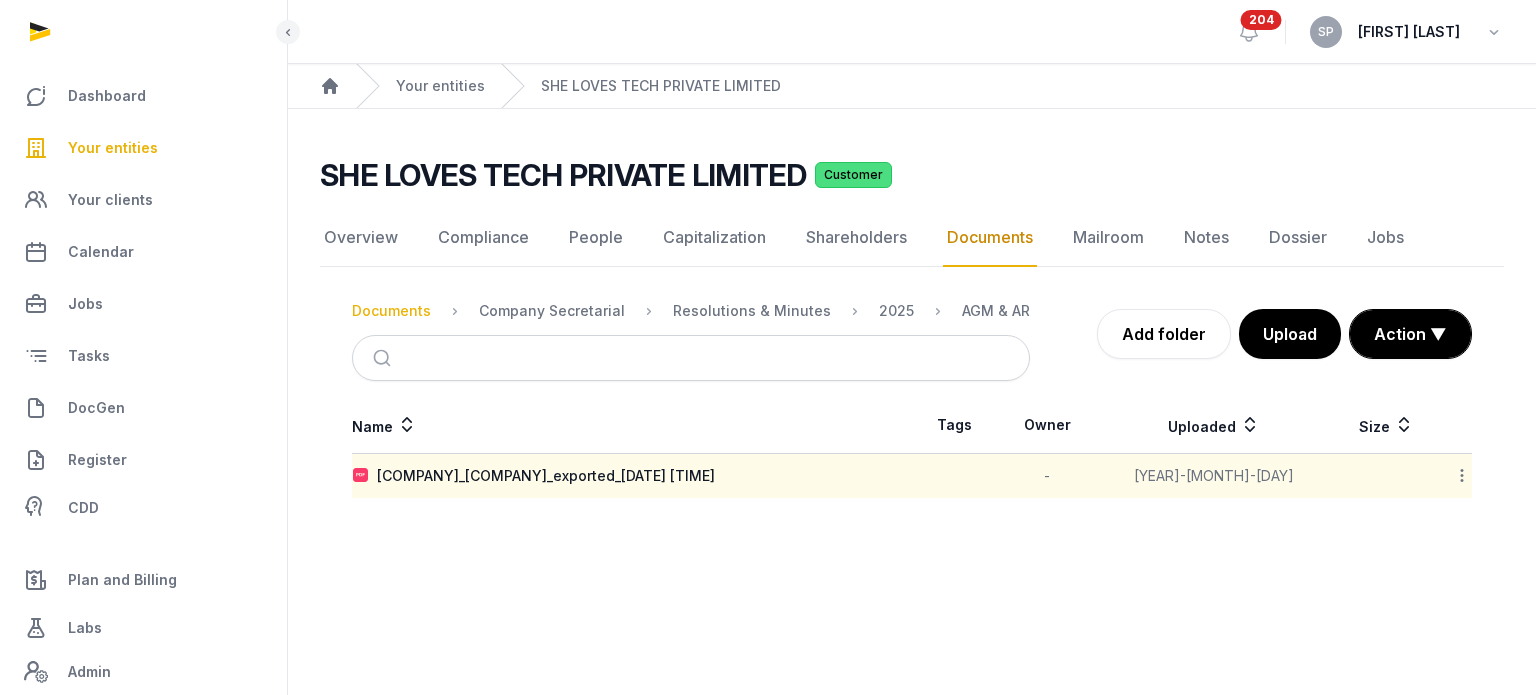 click on "Documents" at bounding box center (391, 311) 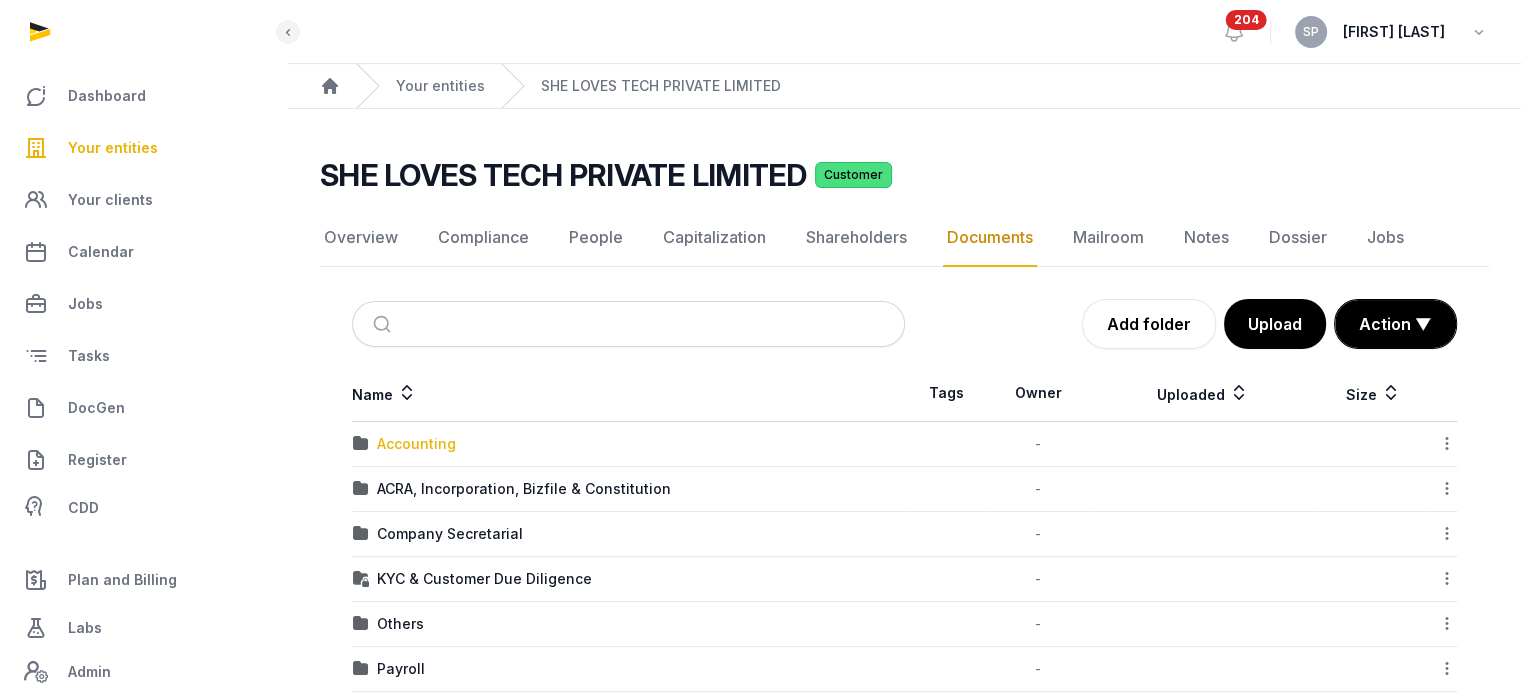 click on "Accounting" at bounding box center [416, 444] 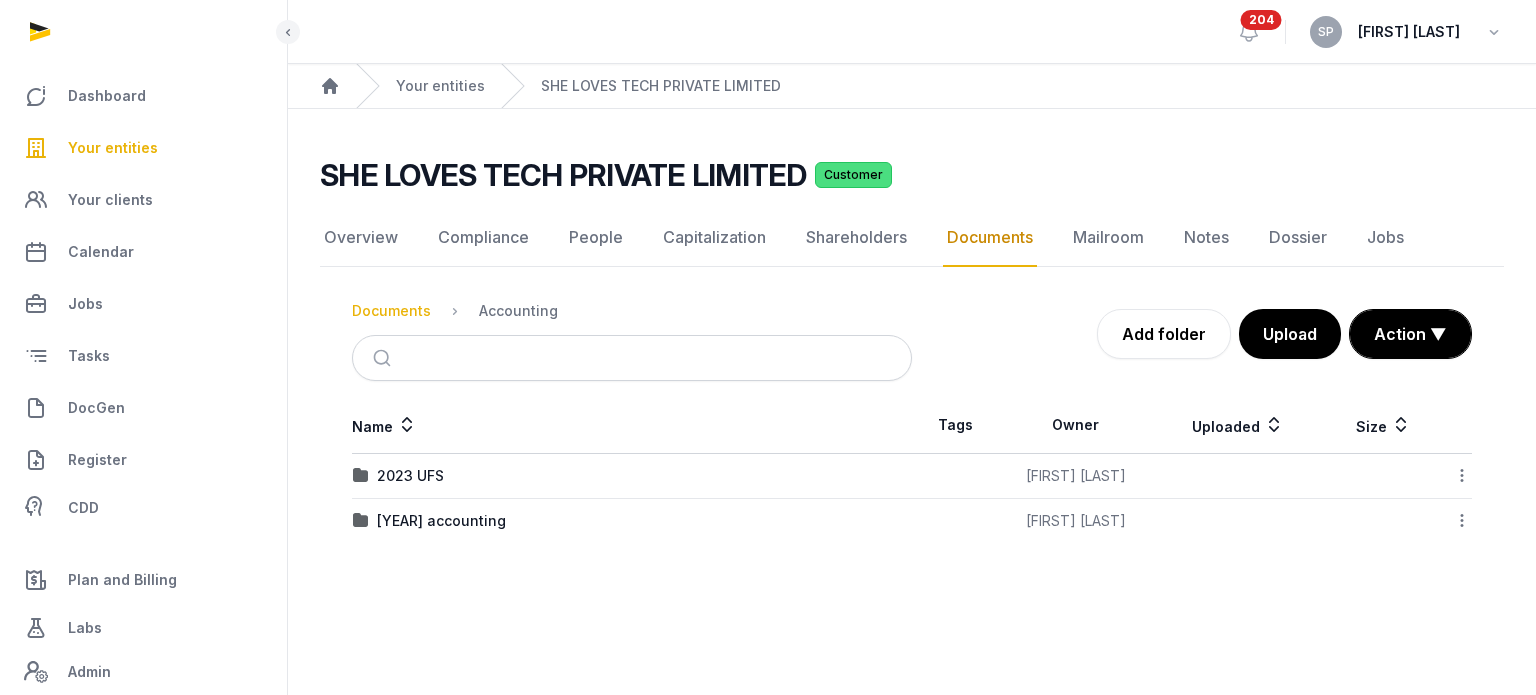 click on "Documents" at bounding box center [391, 311] 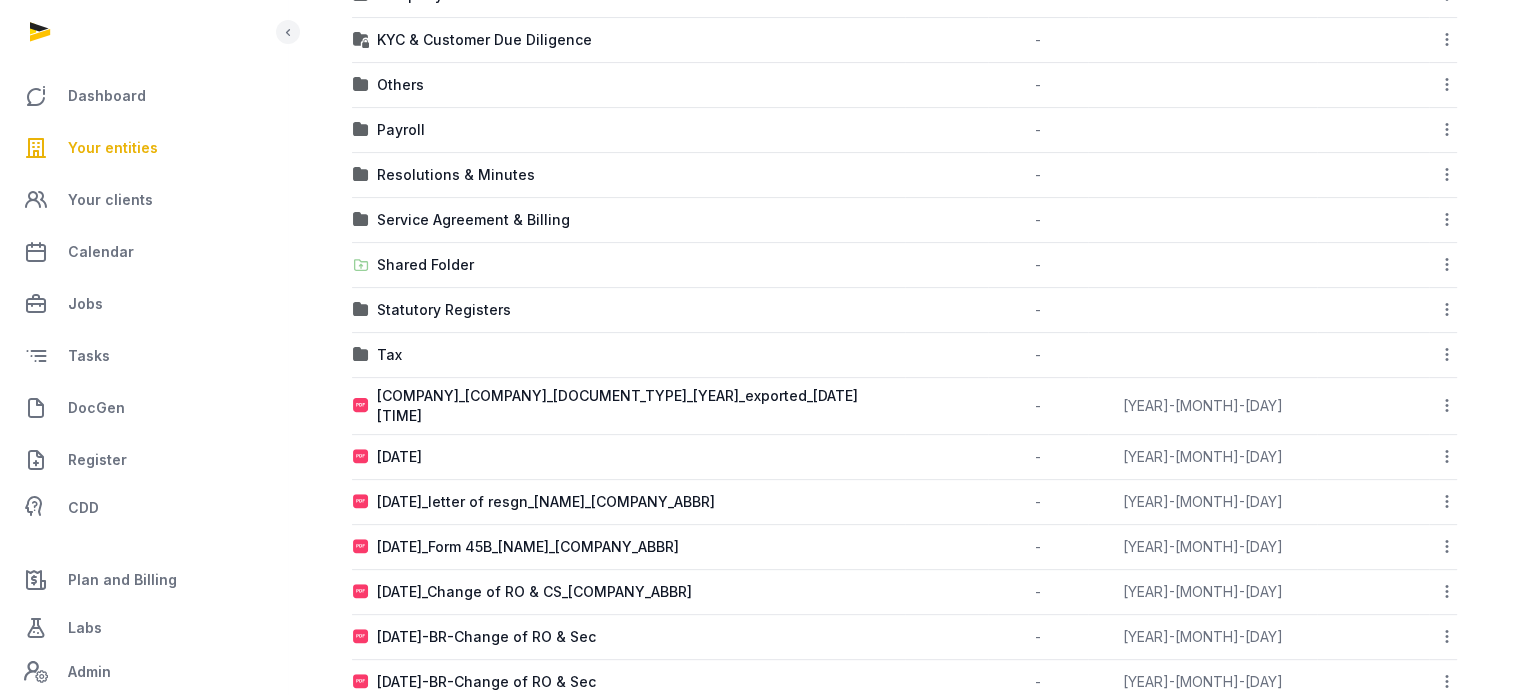 scroll, scrollTop: 603, scrollLeft: 0, axis: vertical 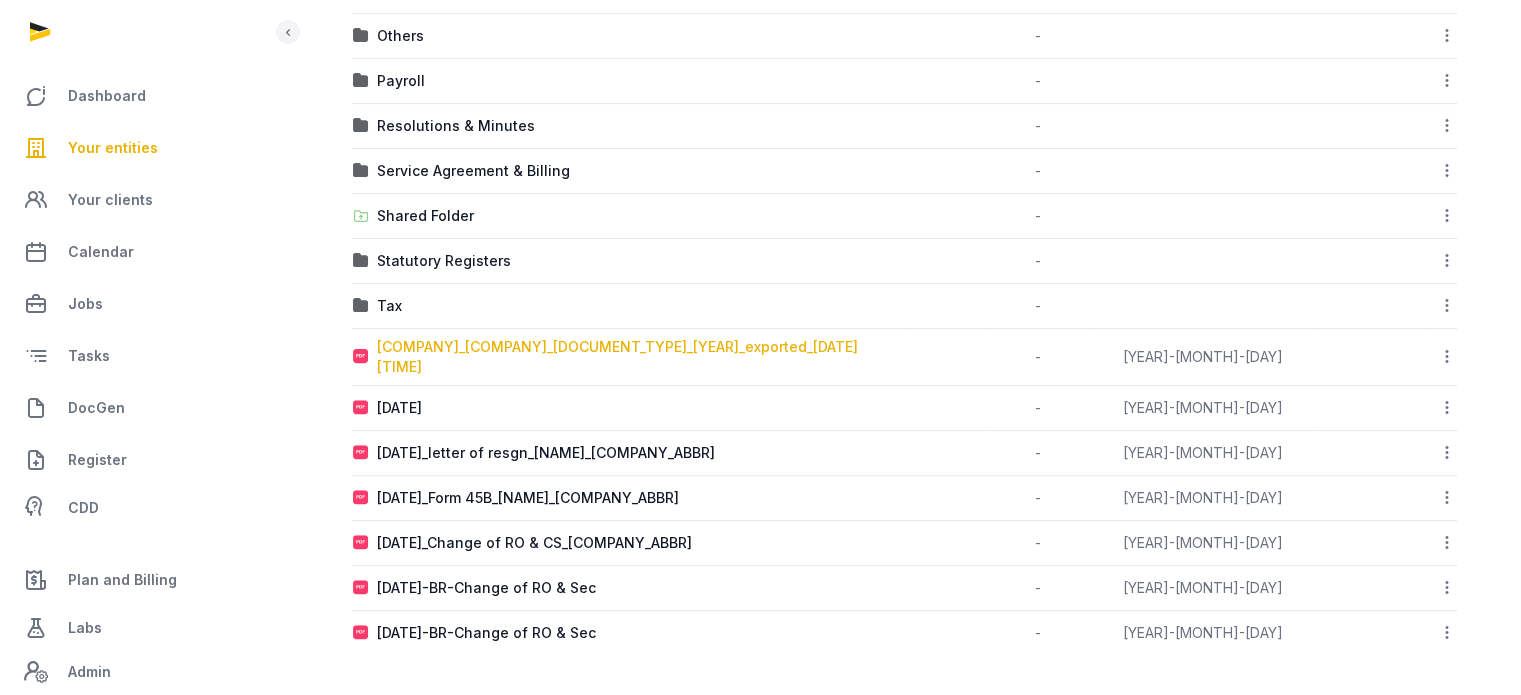 click on "[COMPANY_NAME]_AGM/AR FYE 2024| [COMPANY_NAME]_exported_[DATE] [TIME]" at bounding box center [640, 357] 